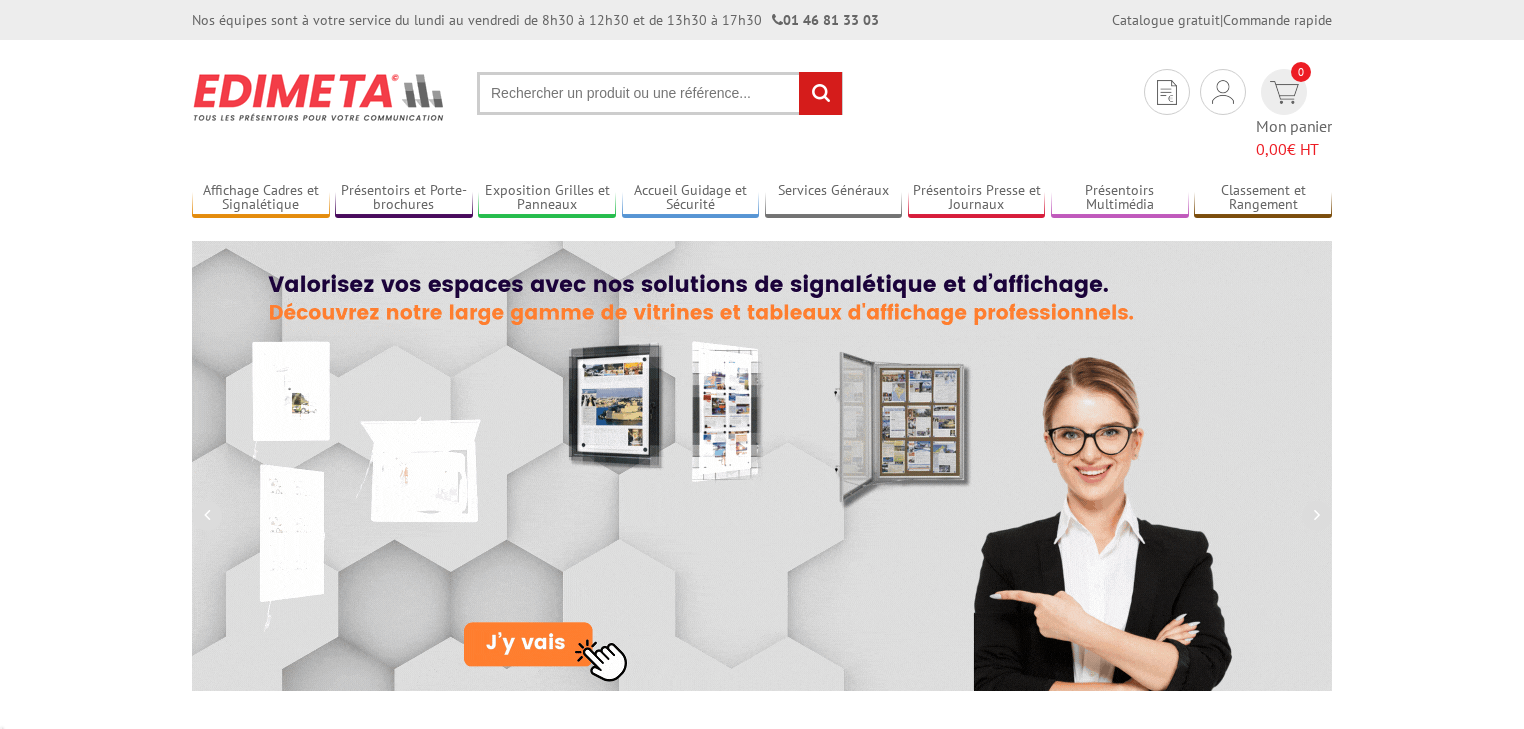 scroll, scrollTop: 0, scrollLeft: 0, axis: both 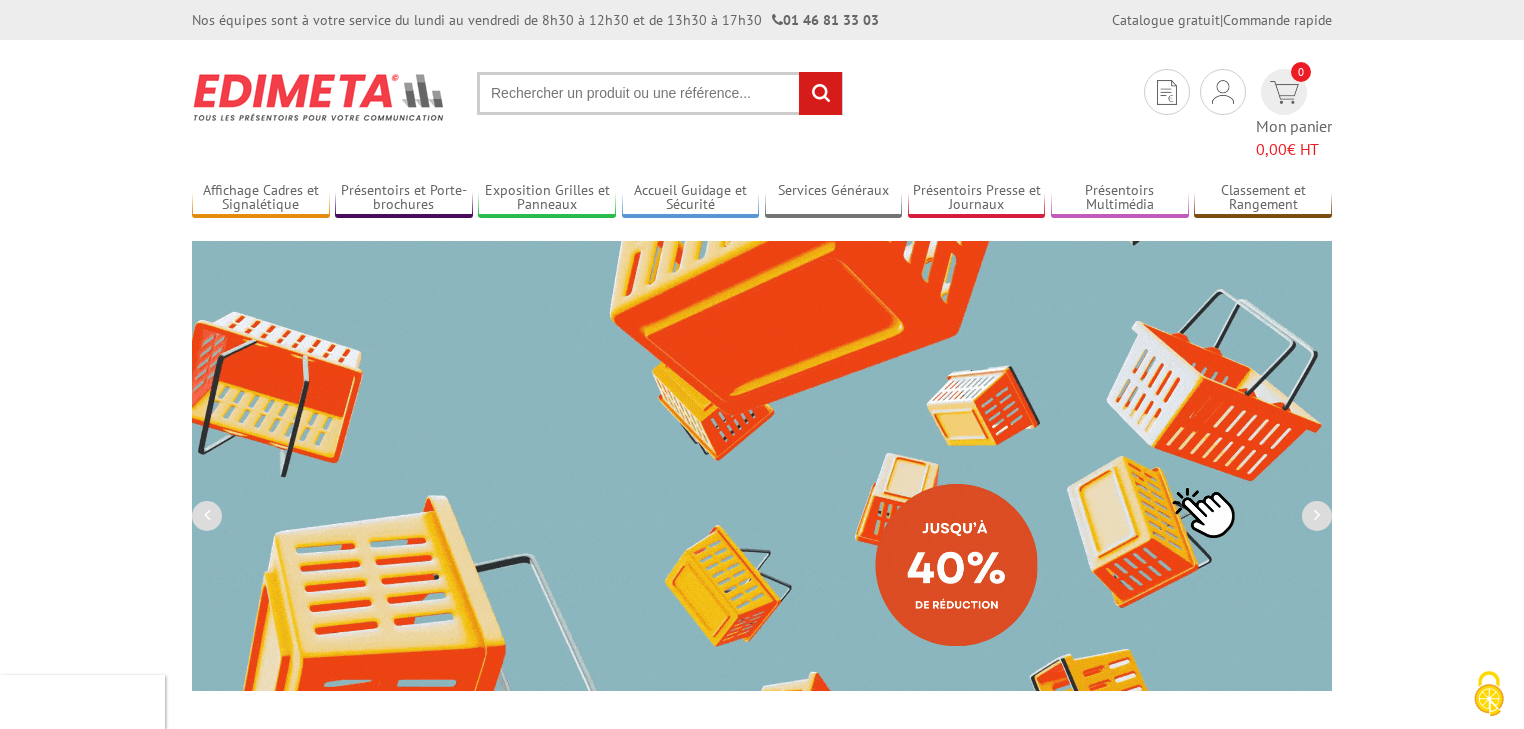 click at bounding box center [660, 93] 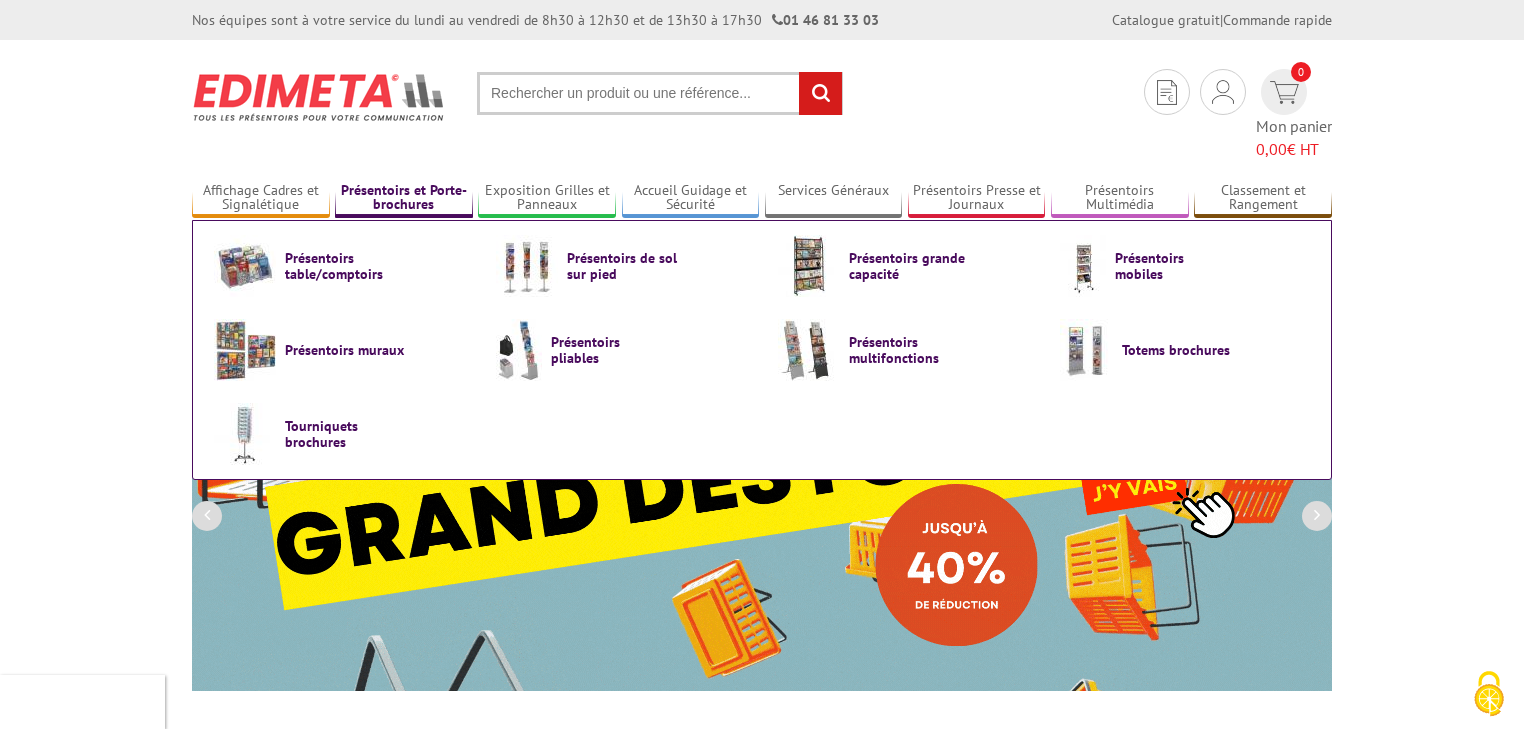 click on "Présentoirs et Porte-brochures" at bounding box center [404, 198] 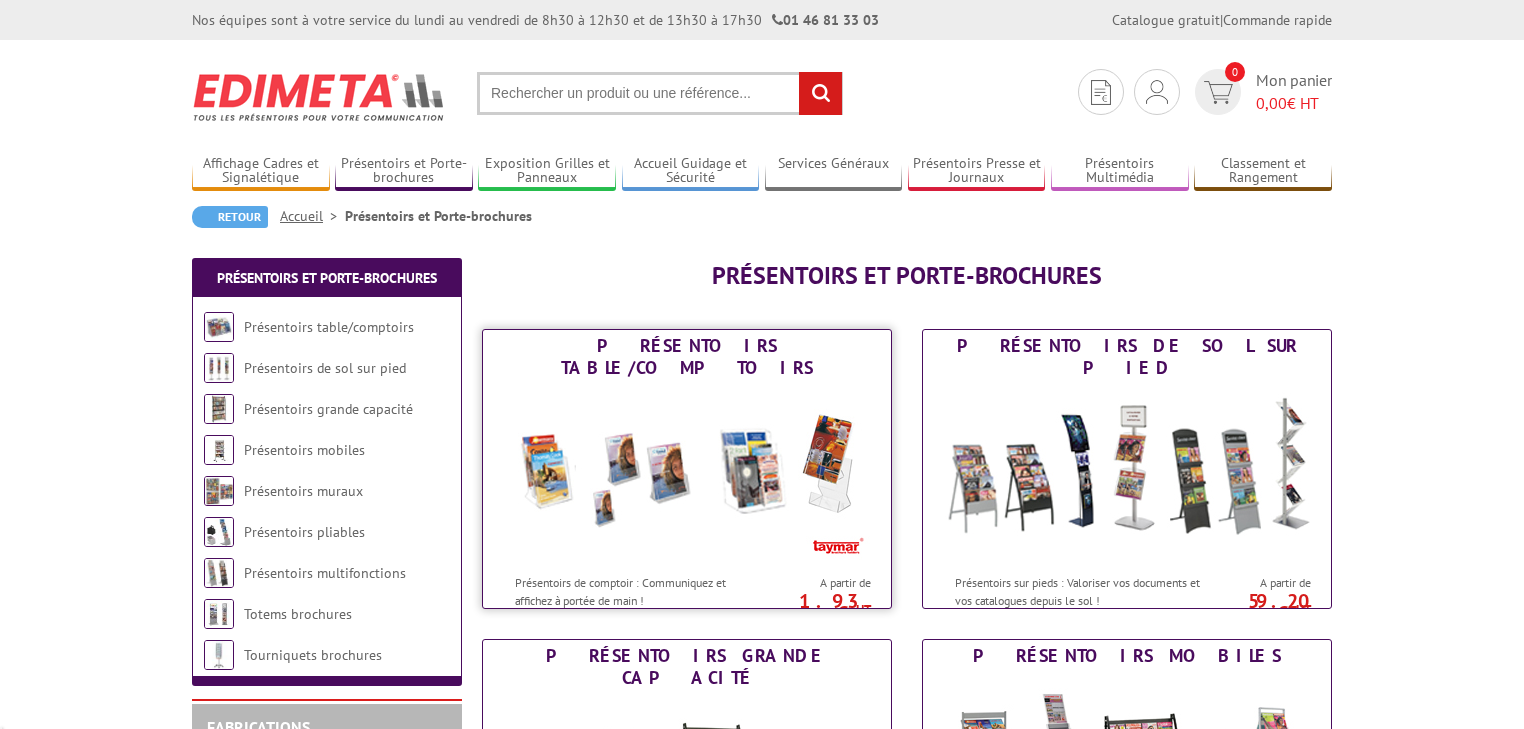 scroll, scrollTop: 0, scrollLeft: 0, axis: both 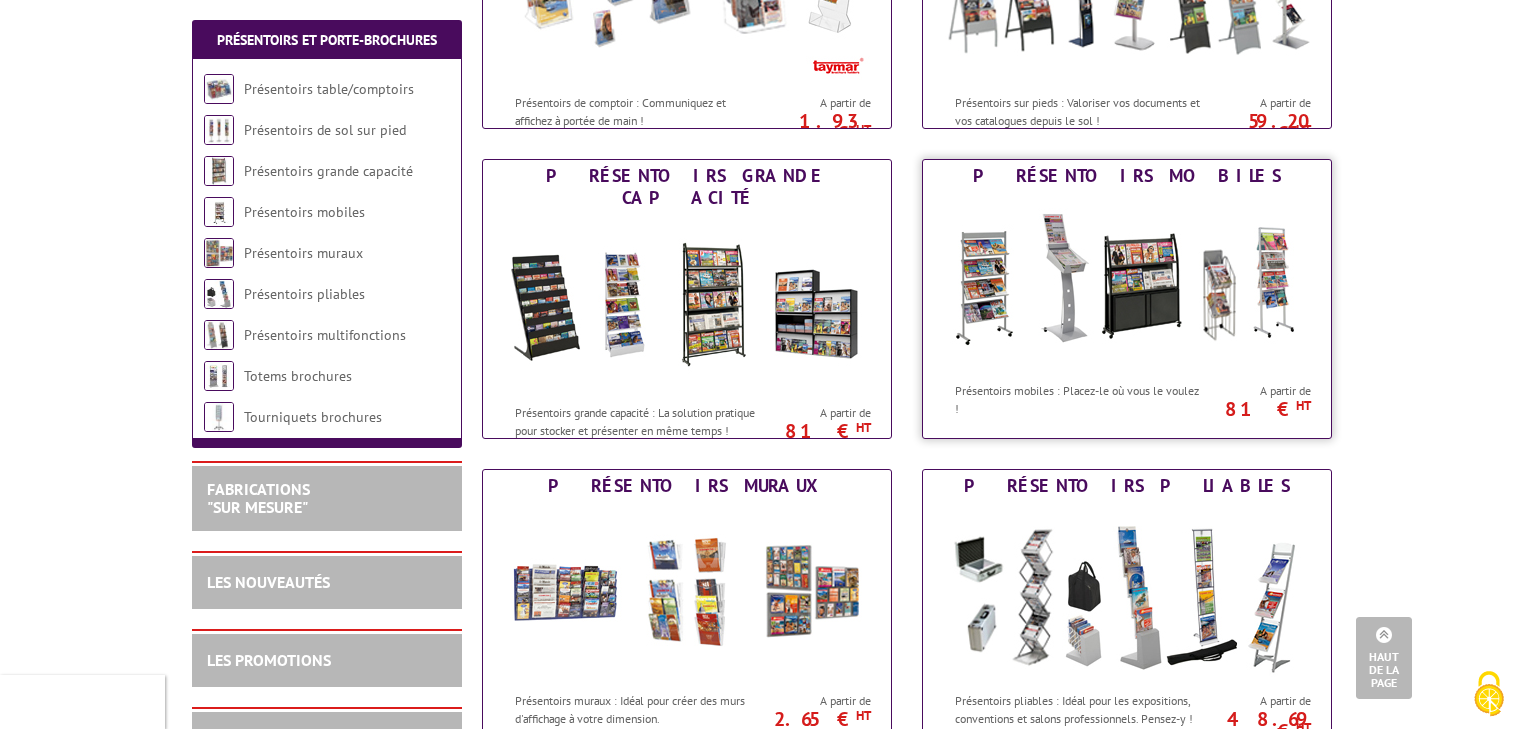click at bounding box center (1127, 282) 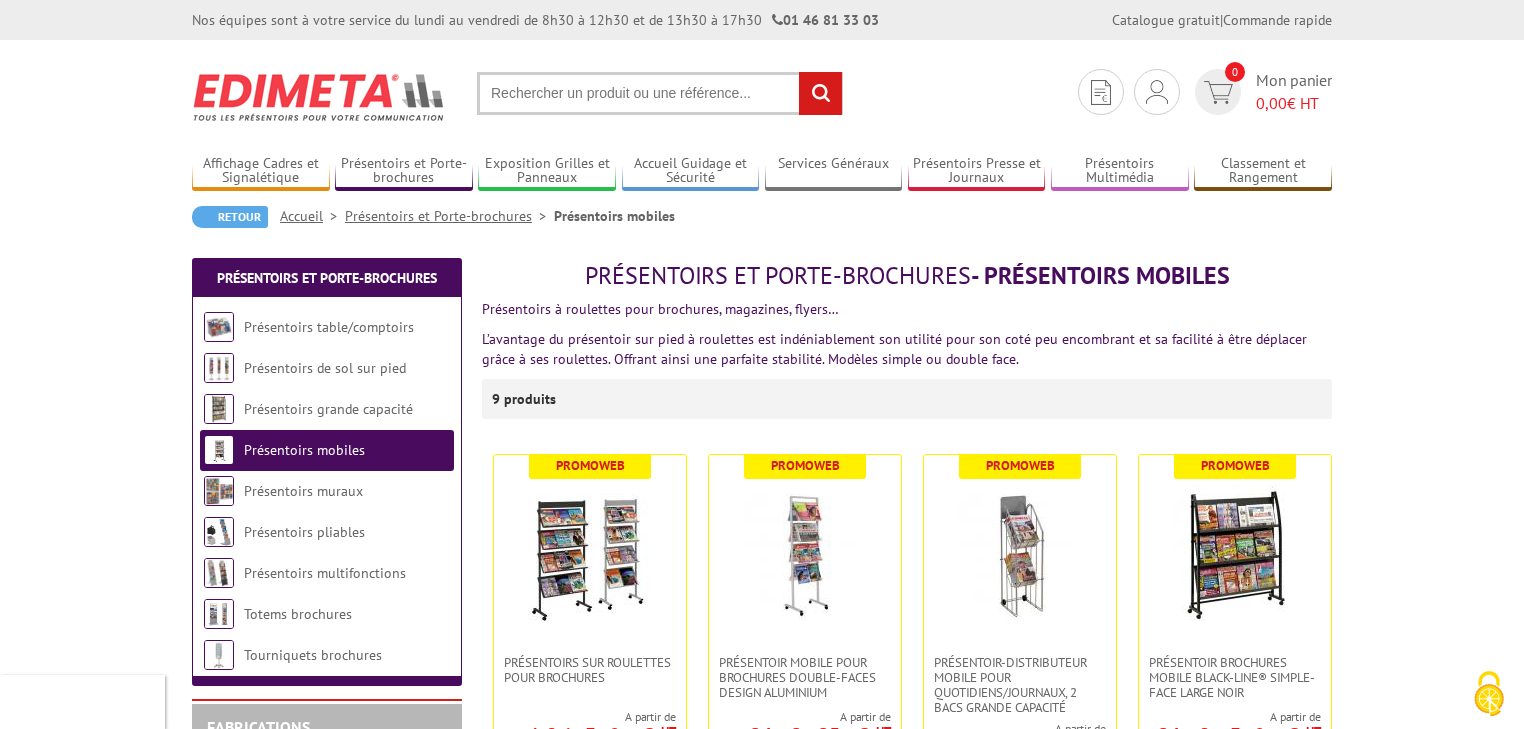 scroll, scrollTop: 0, scrollLeft: 0, axis: both 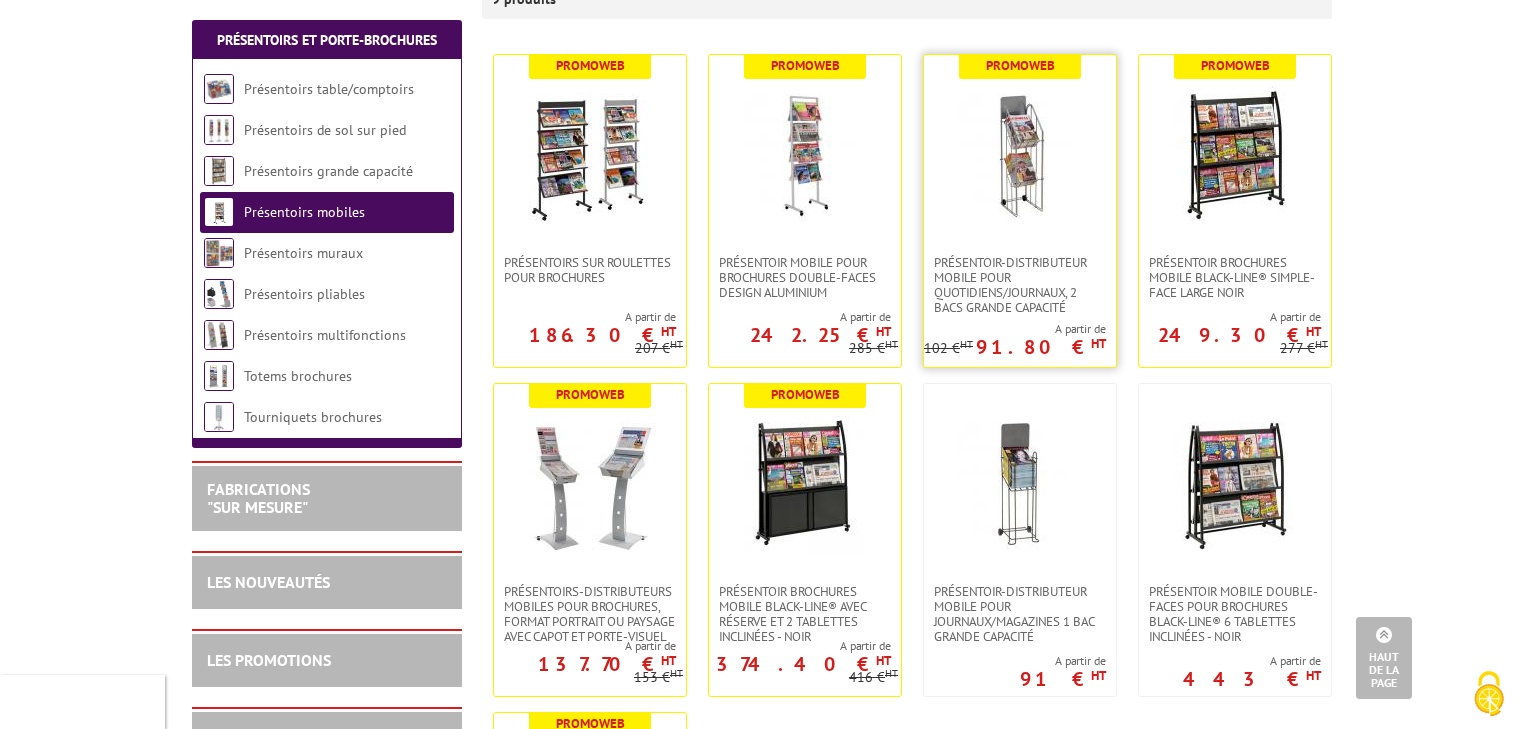 click at bounding box center (1020, 155) 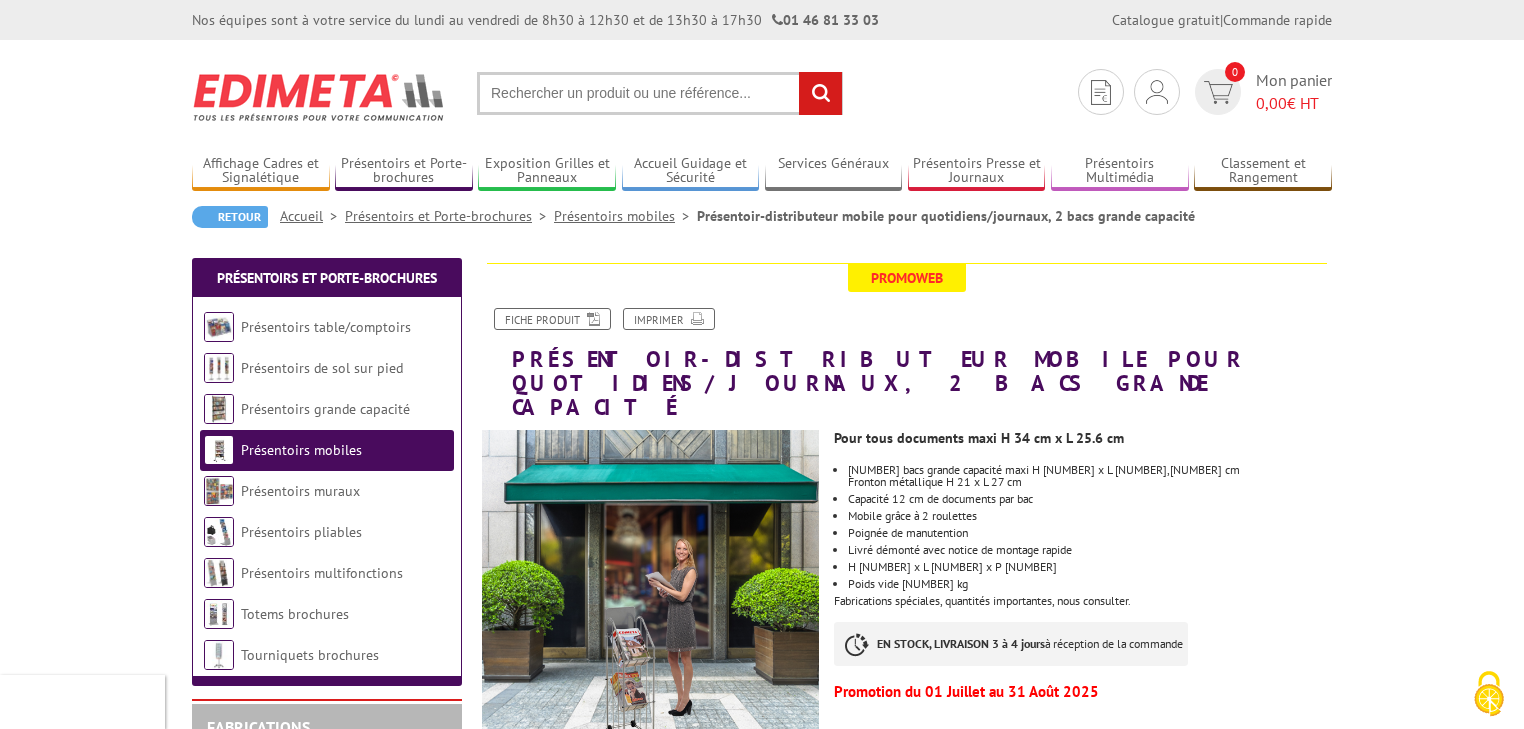 scroll, scrollTop: 0, scrollLeft: 0, axis: both 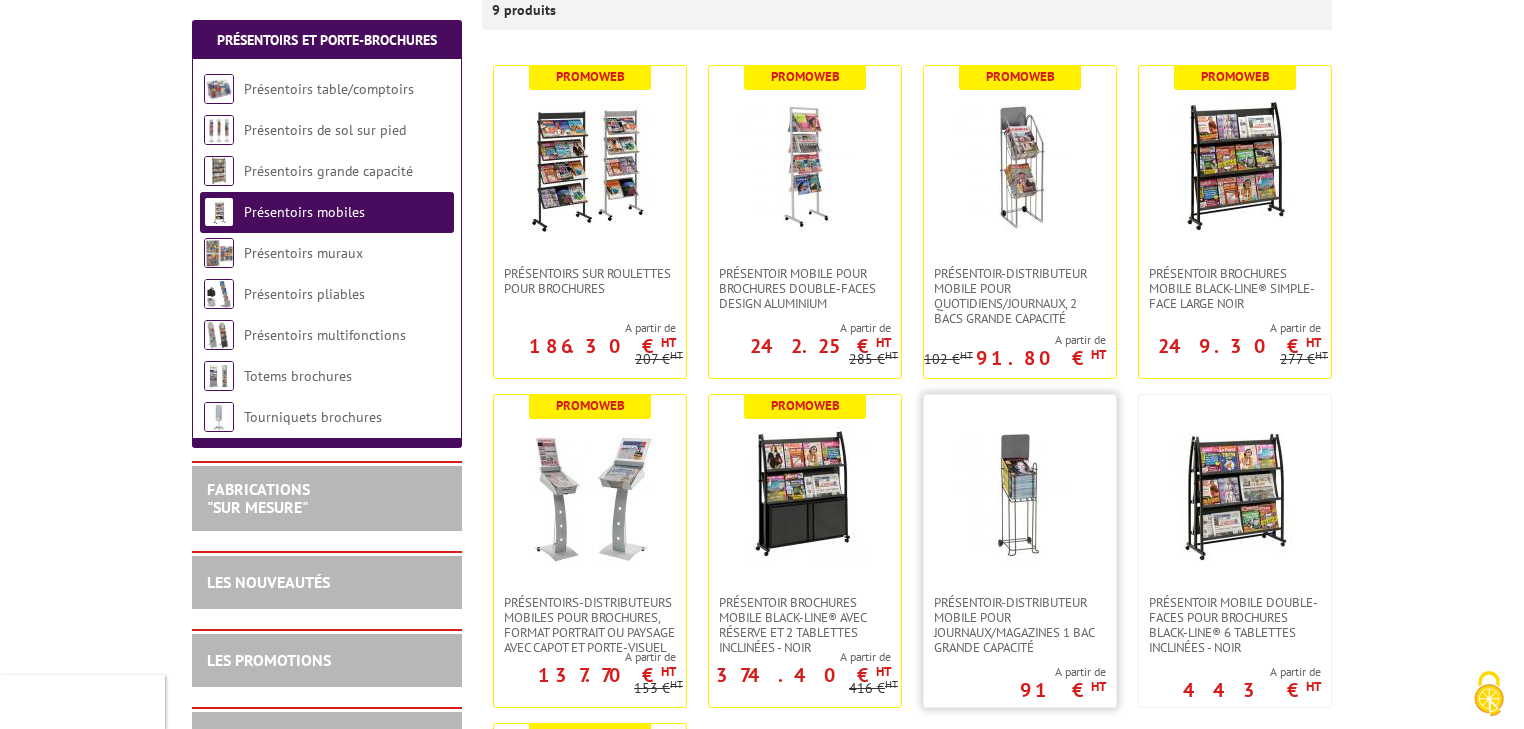 click at bounding box center [1020, 495] 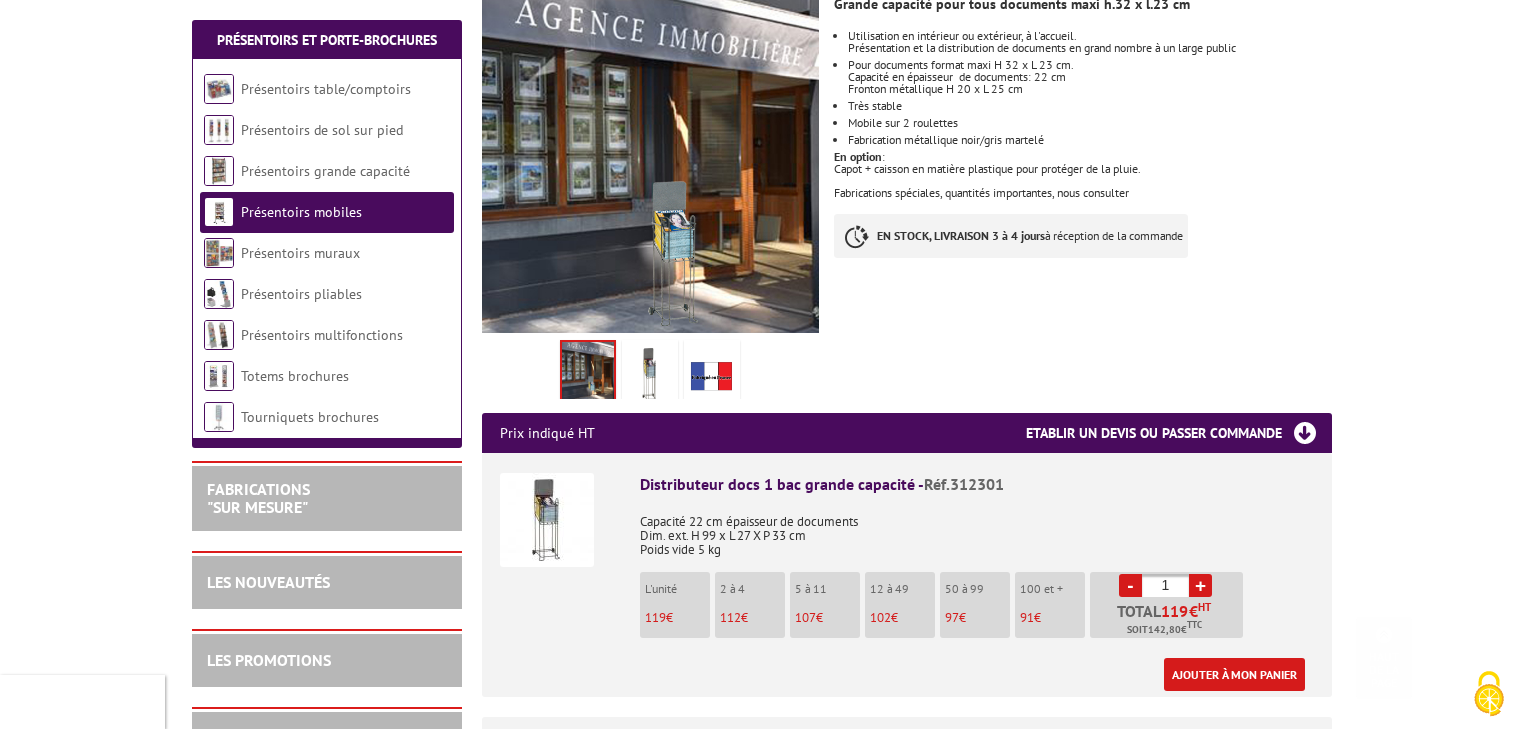 scroll, scrollTop: 400, scrollLeft: 0, axis: vertical 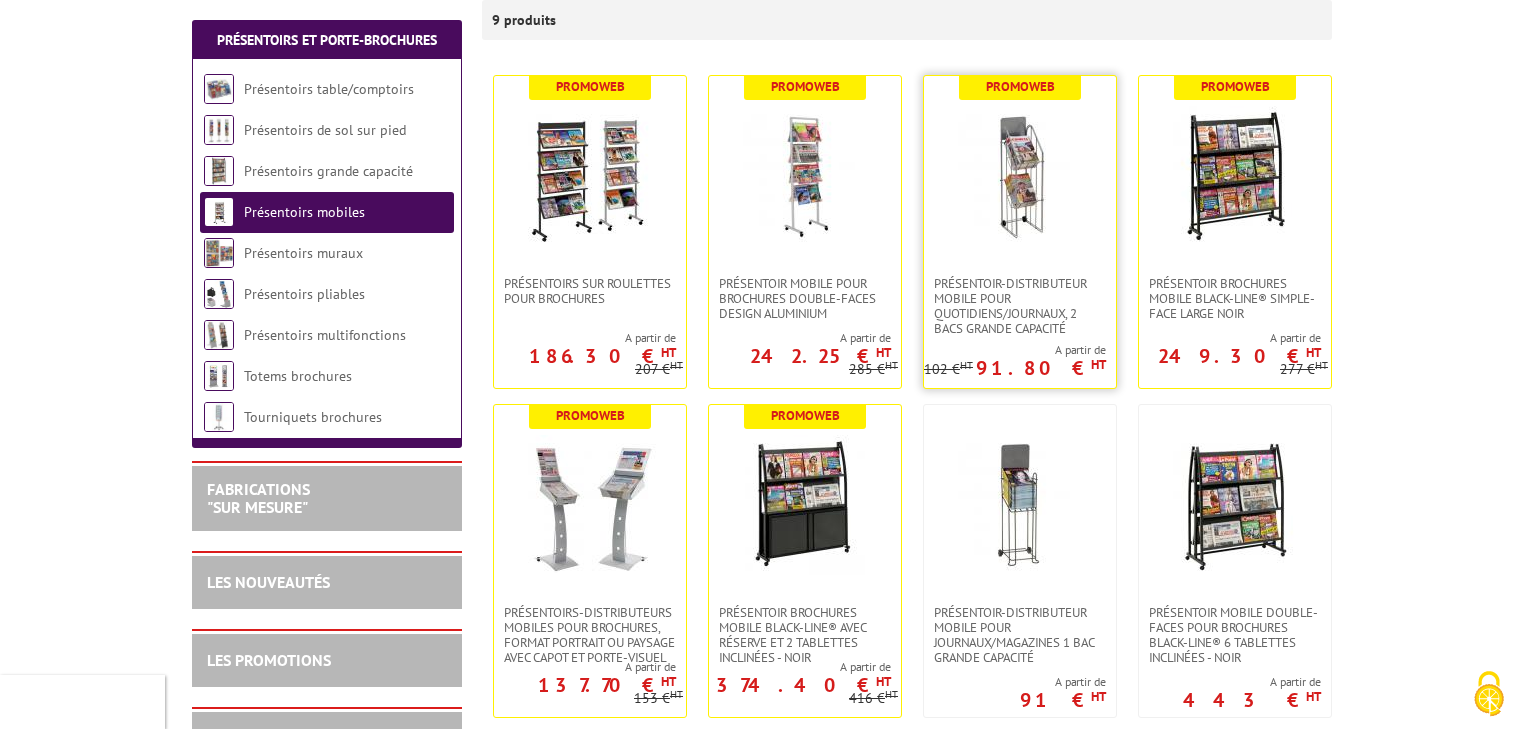 click at bounding box center [1020, 176] 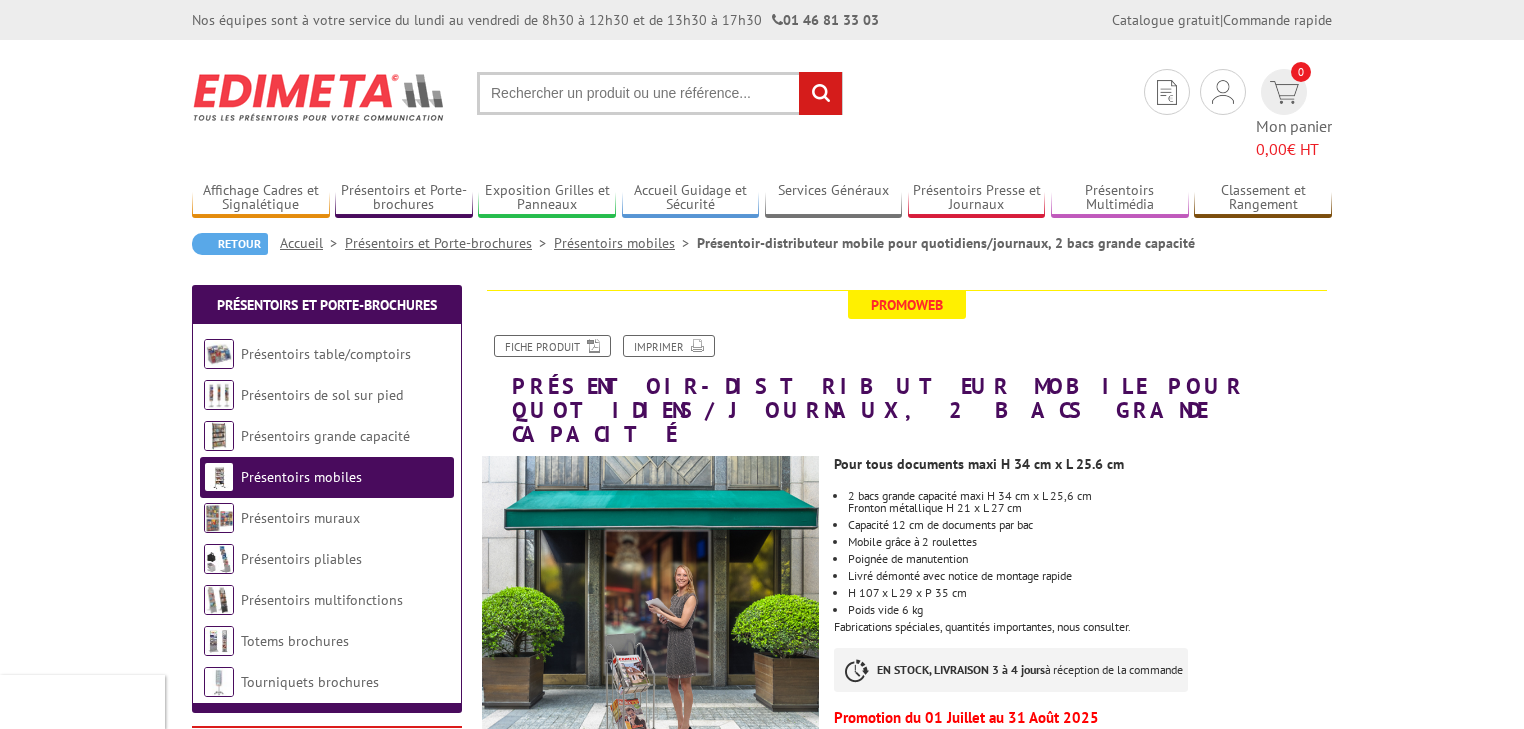 scroll, scrollTop: 0, scrollLeft: 0, axis: both 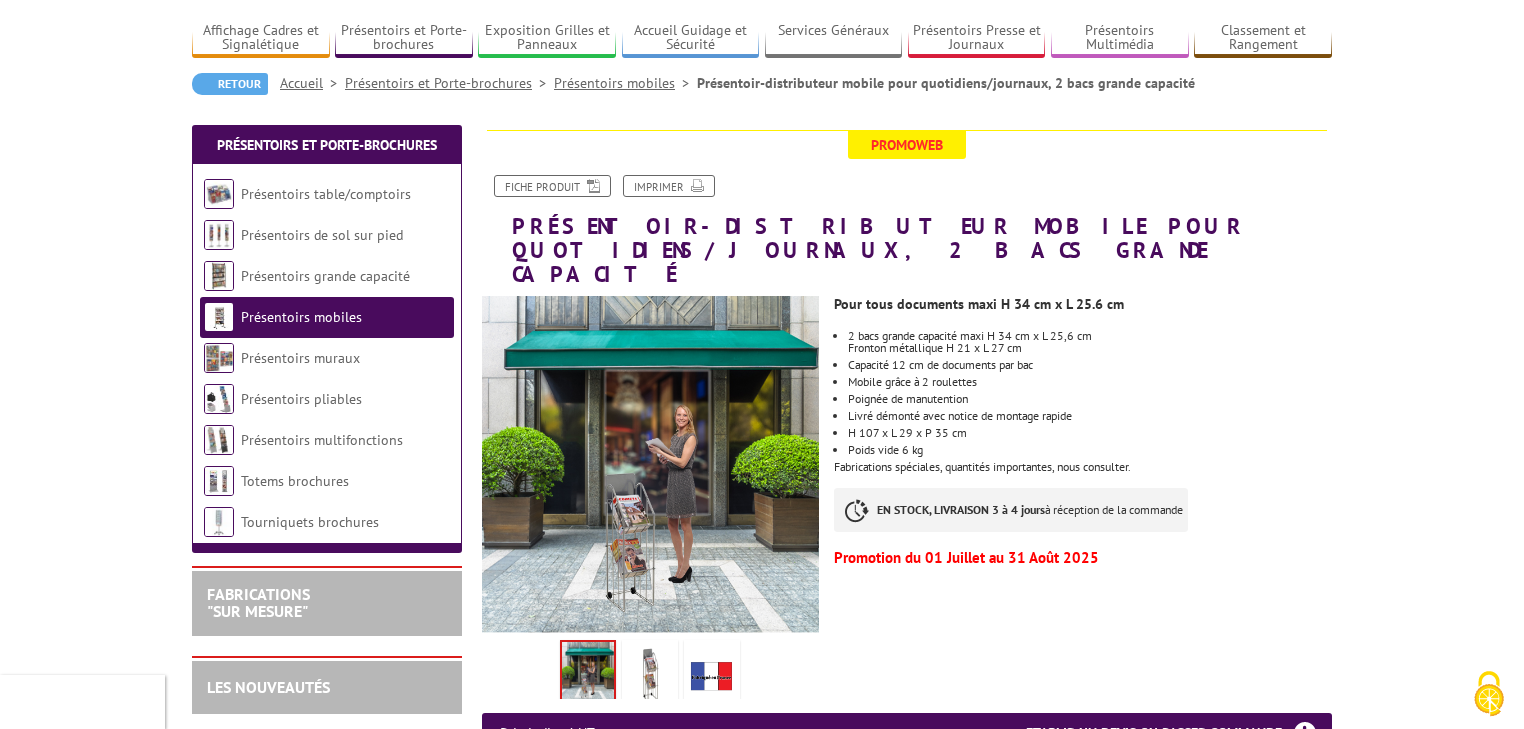 drag, startPoint x: 939, startPoint y: 510, endPoint x: 1136, endPoint y: 517, distance: 197.12433 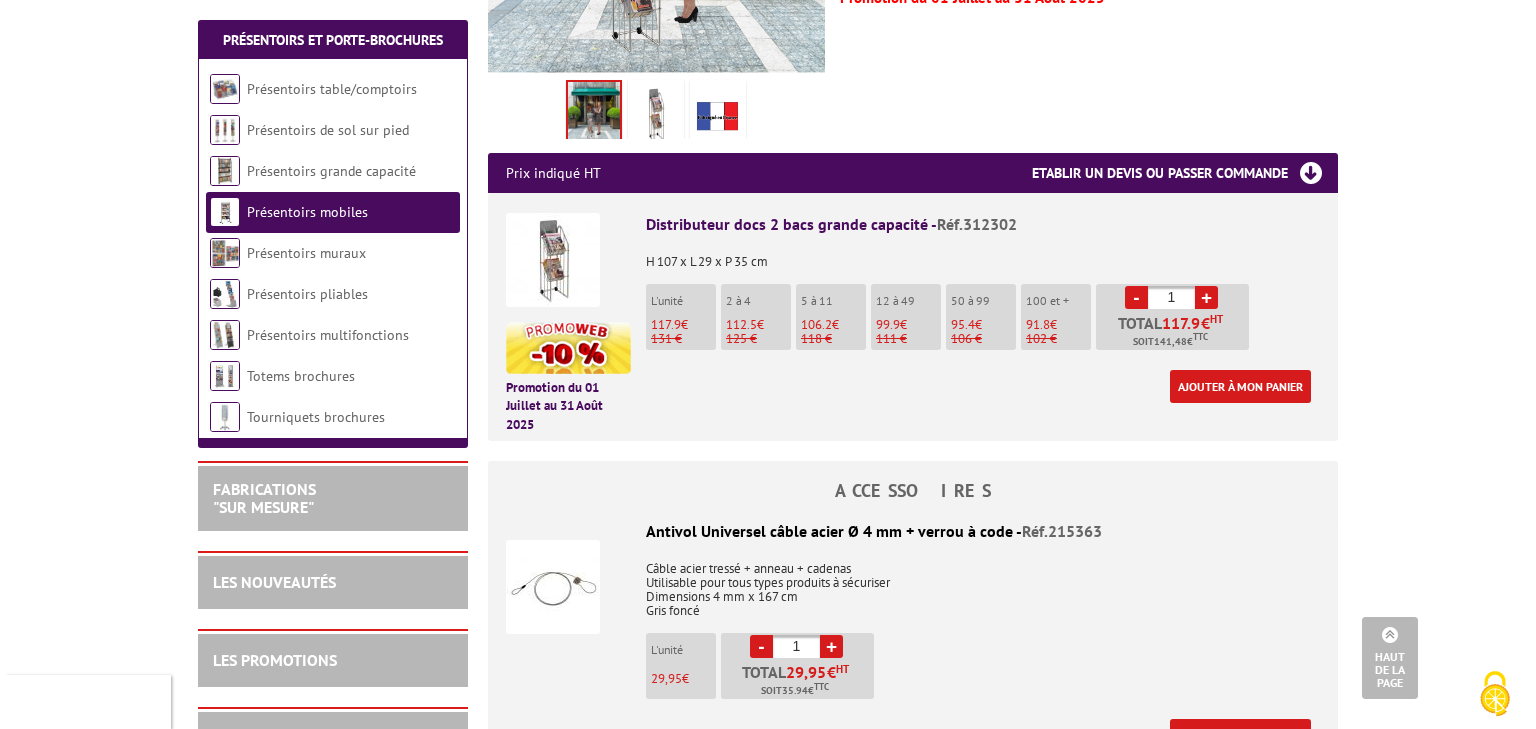 scroll, scrollTop: 720, scrollLeft: 0, axis: vertical 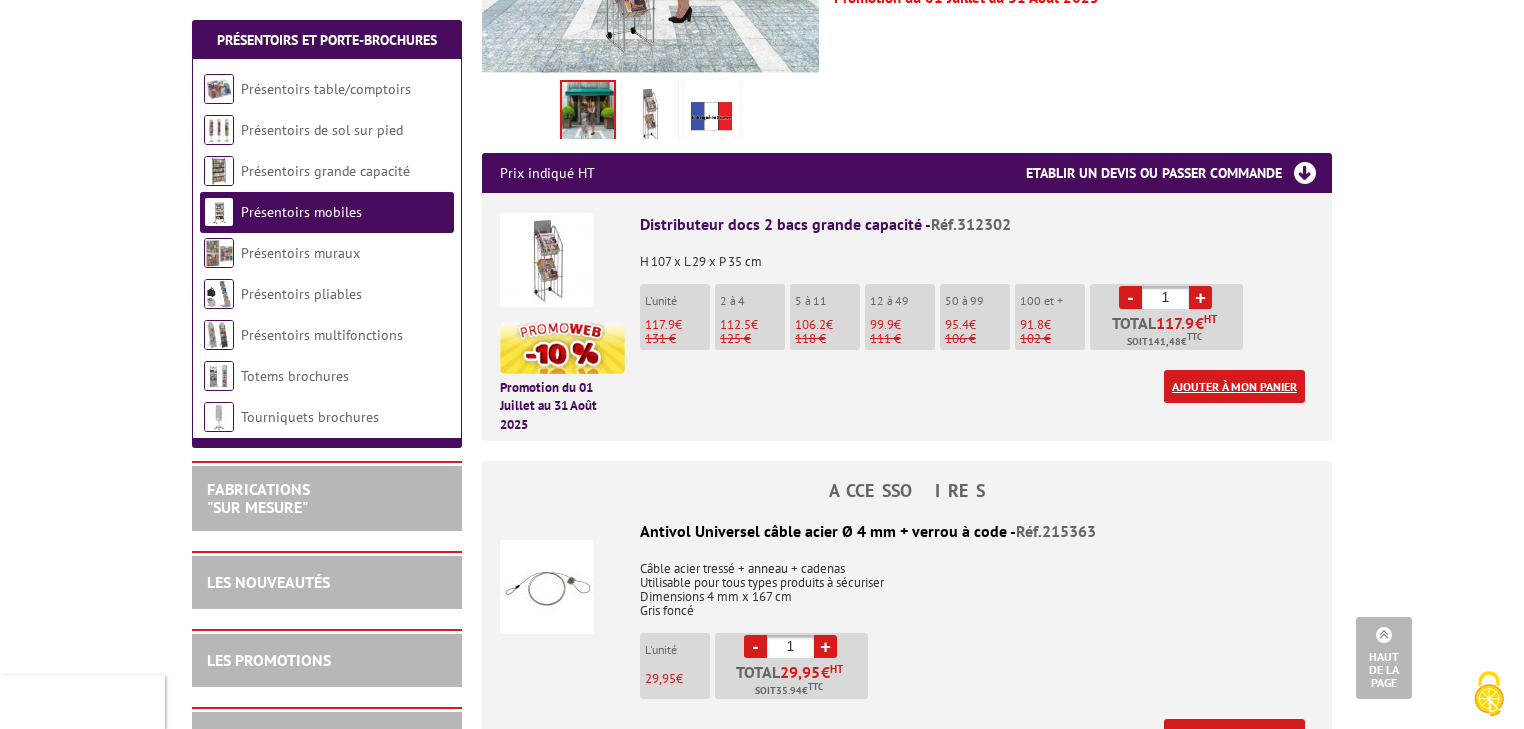 click on "Ajouter à mon panier" at bounding box center (1234, 386) 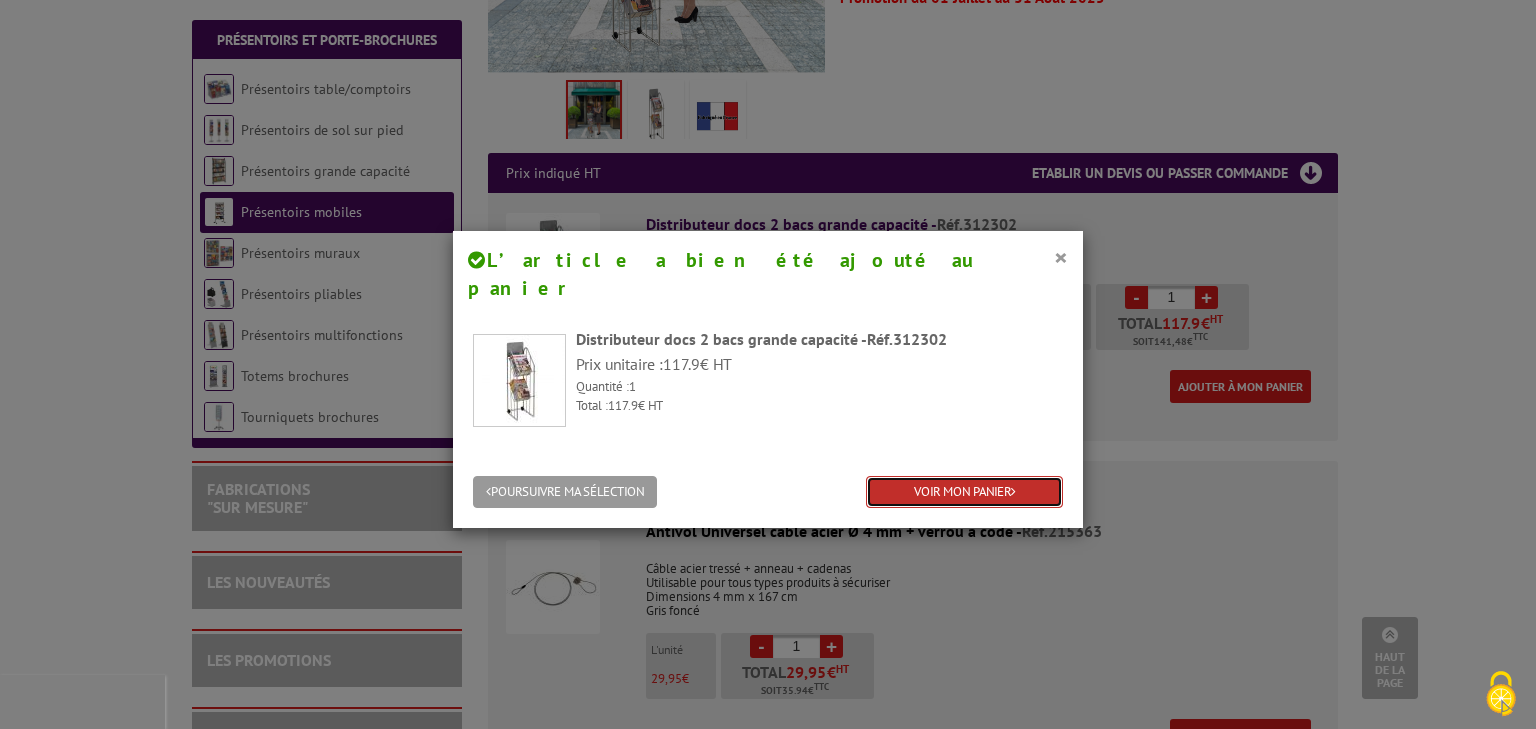 click on "VOIR MON PANIER" at bounding box center (964, 492) 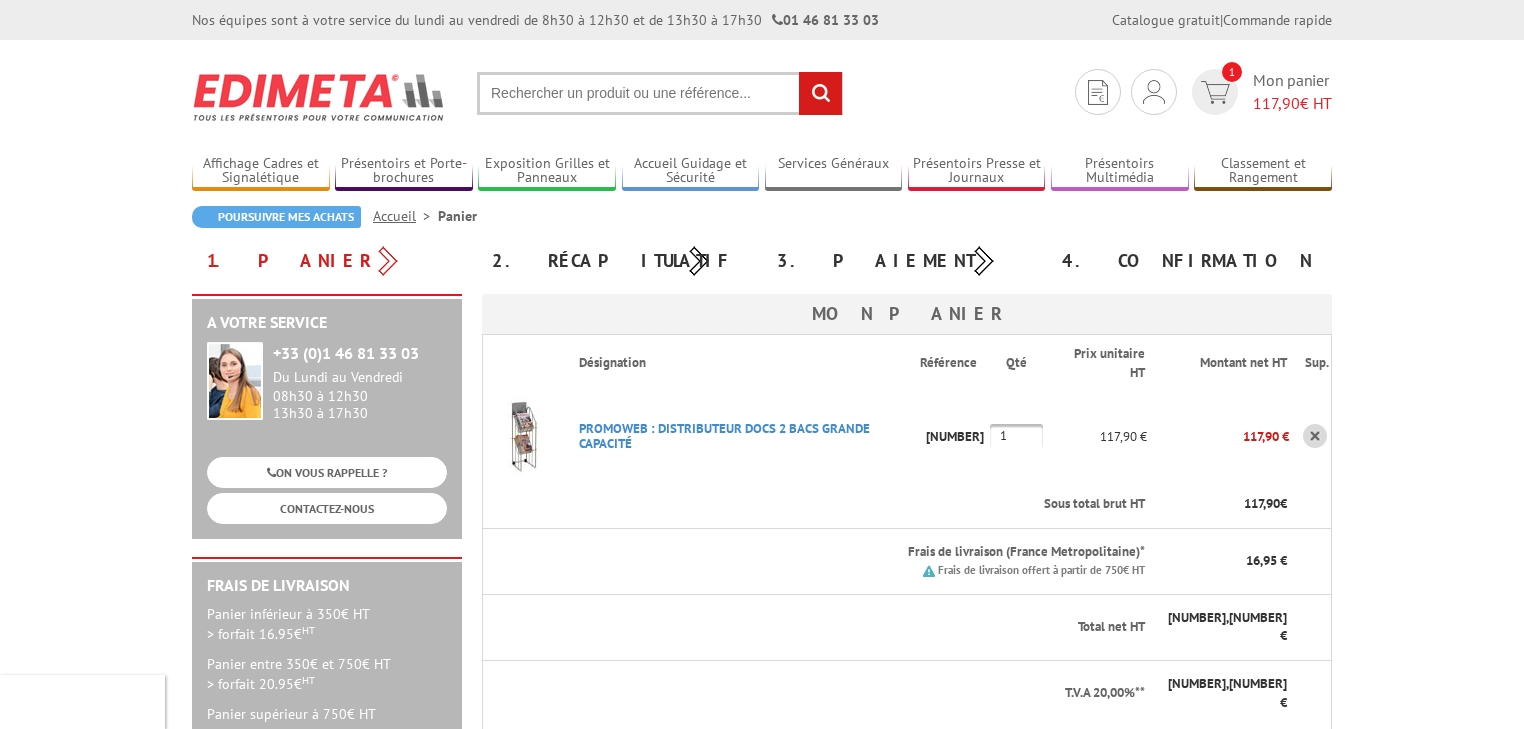 scroll, scrollTop: 0, scrollLeft: 0, axis: both 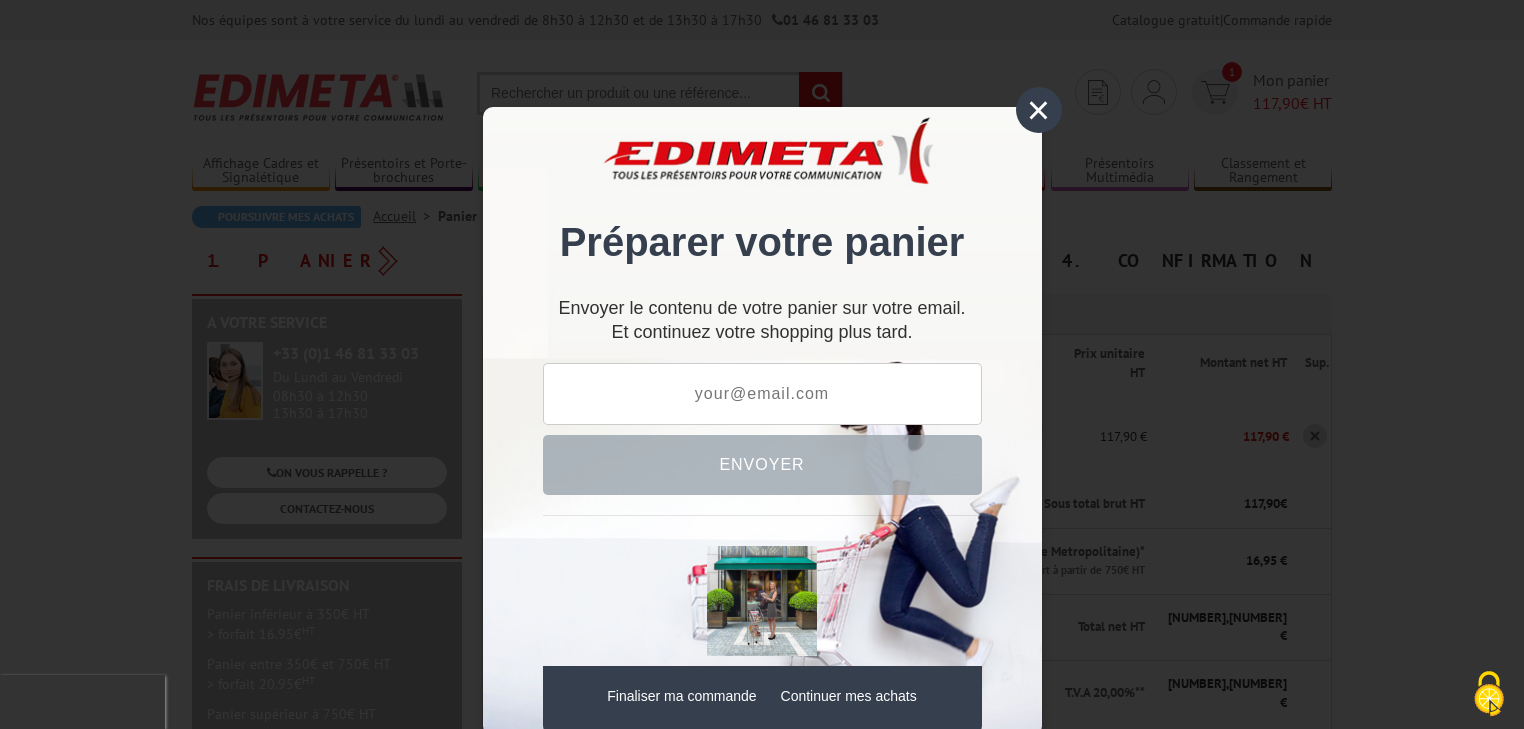 click on "×" at bounding box center (1039, 110) 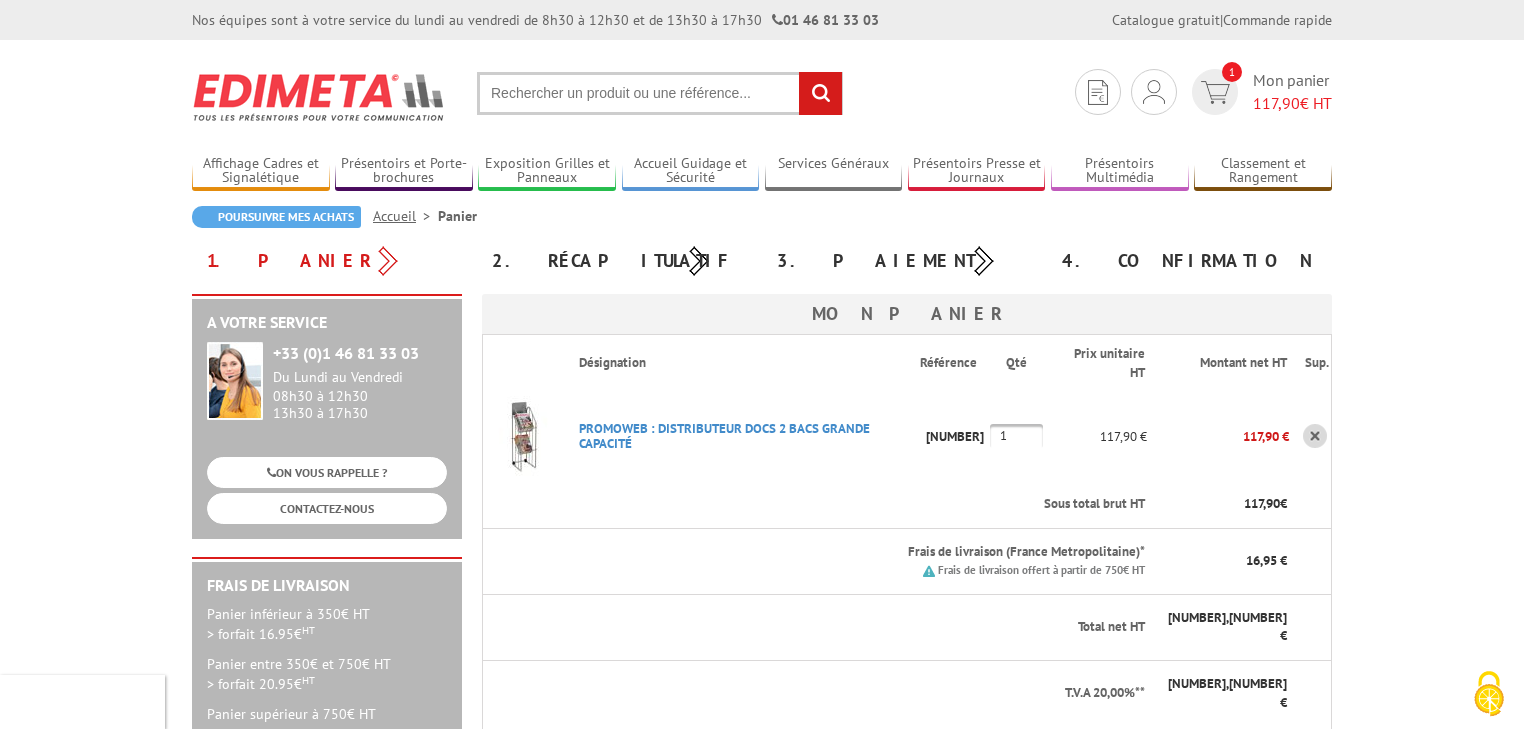click at bounding box center (523, 436) 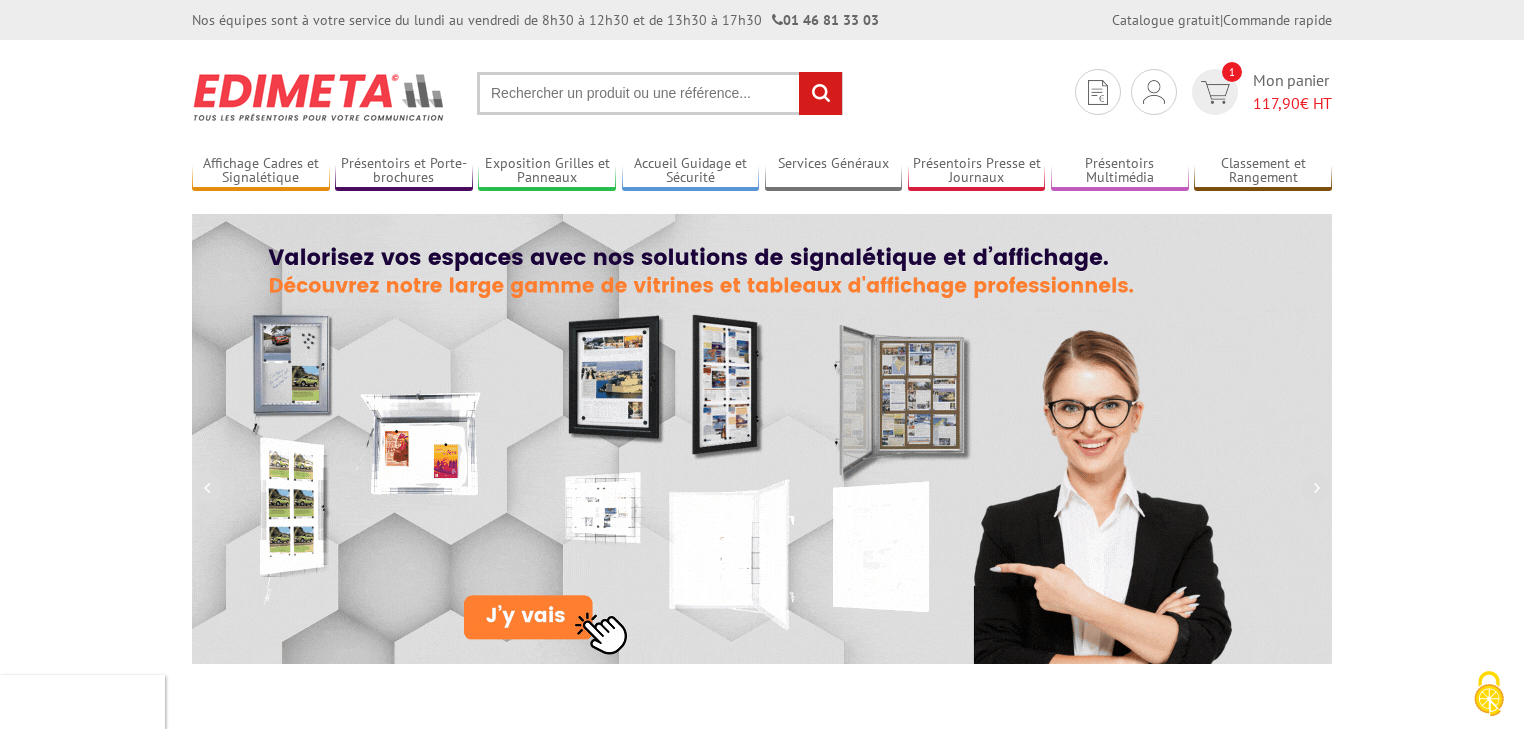 scroll, scrollTop: 0, scrollLeft: 0, axis: both 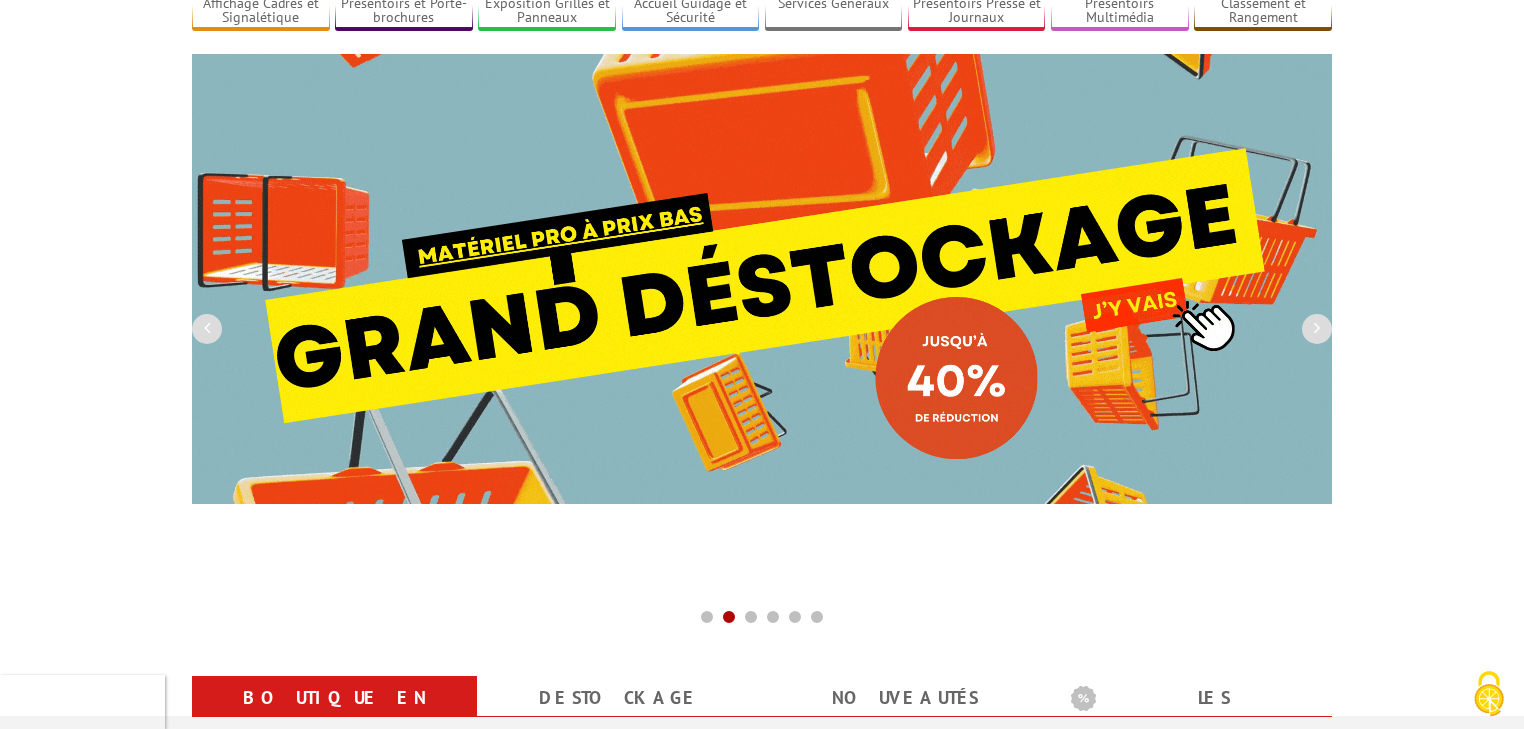 click at bounding box center [762, 279] 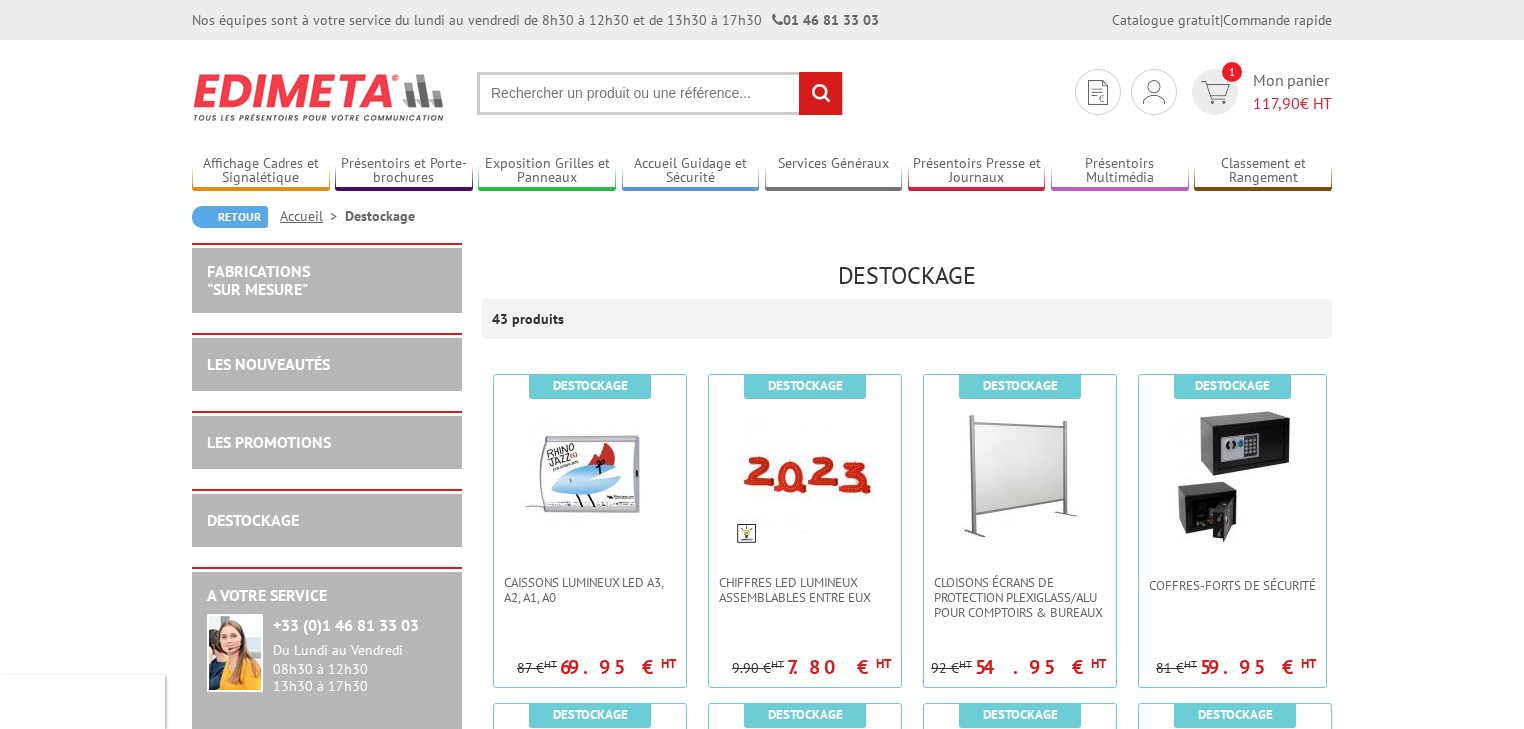 scroll, scrollTop: 0, scrollLeft: 0, axis: both 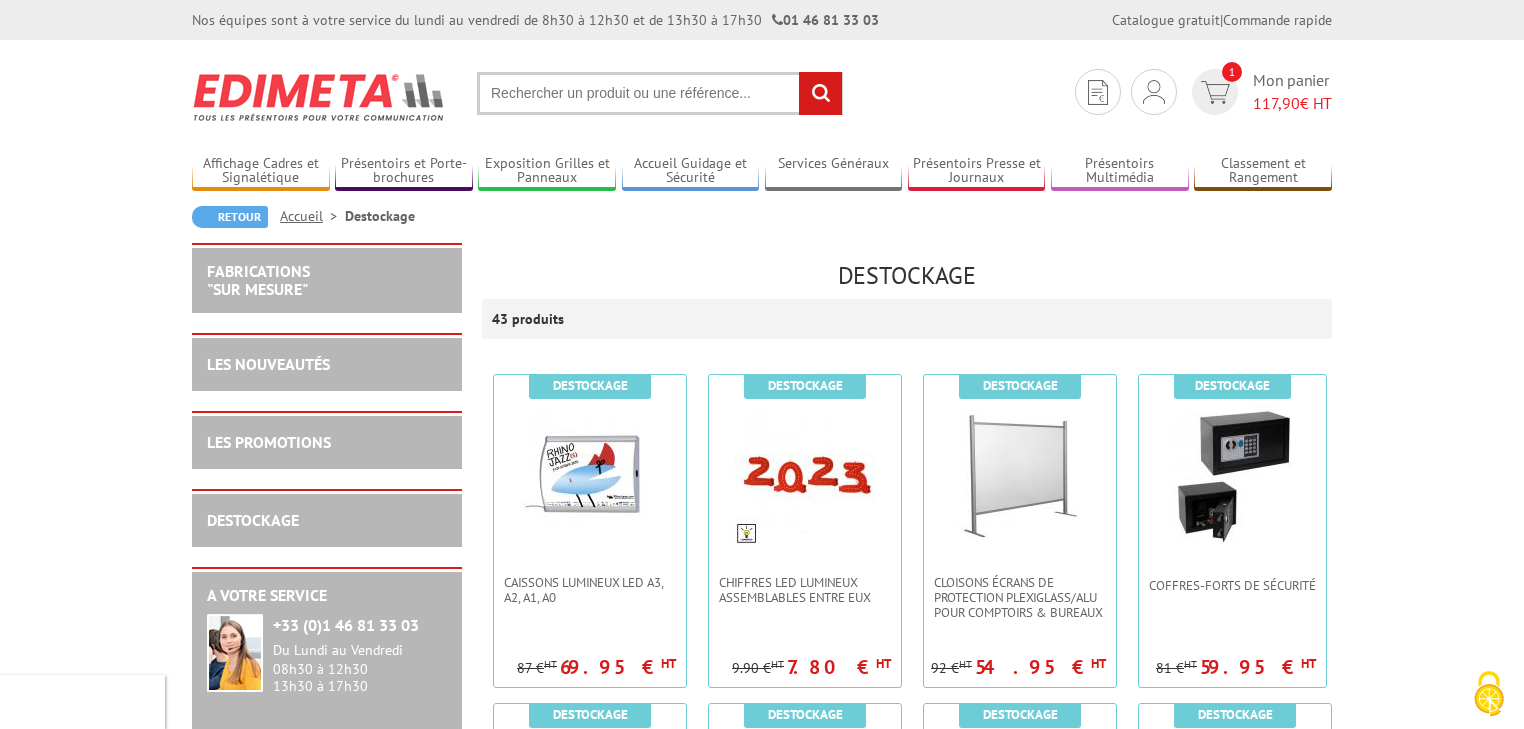 drag, startPoint x: 531, startPoint y: 100, endPoint x: 486, endPoint y: 104, distance: 45.17743 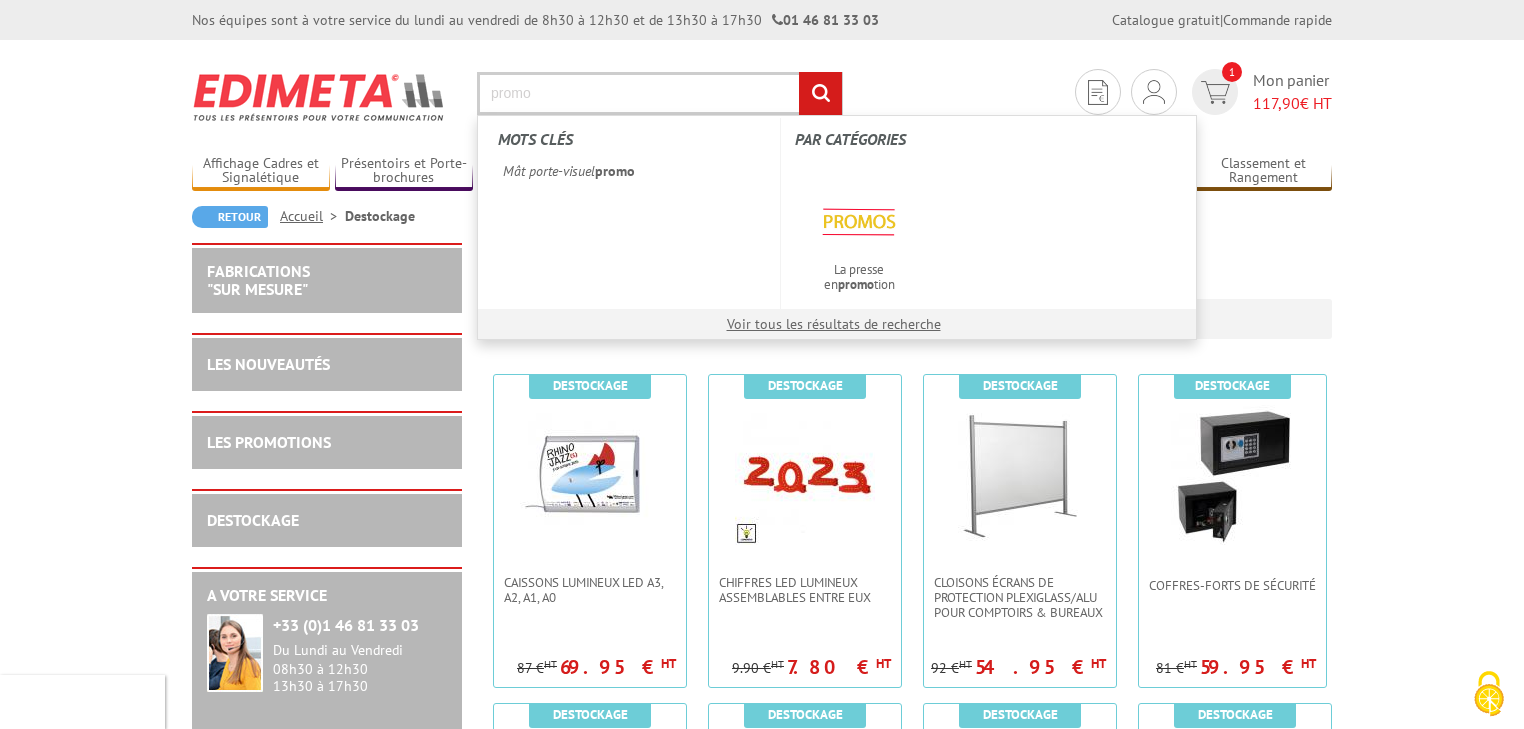 type on "promo" 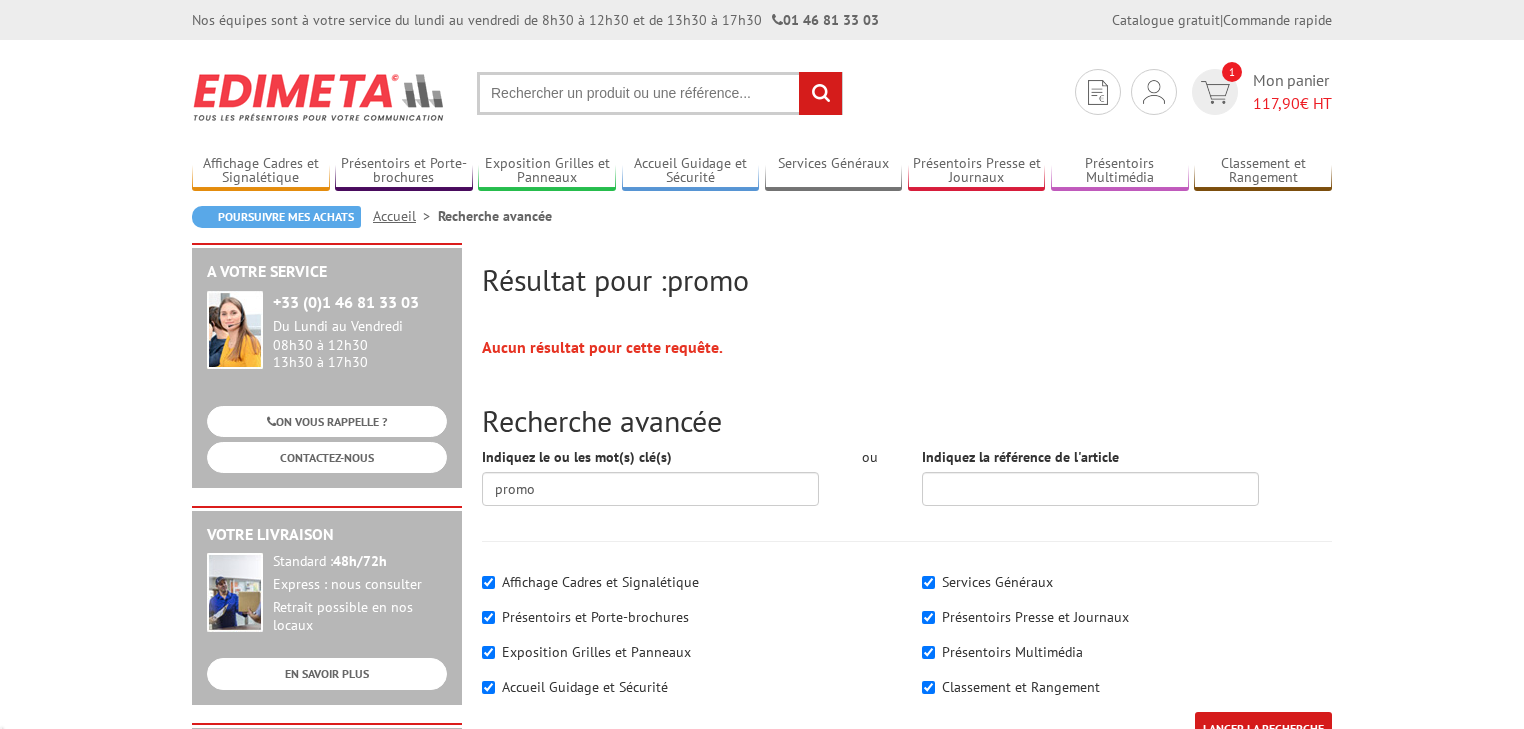 scroll, scrollTop: 0, scrollLeft: 0, axis: both 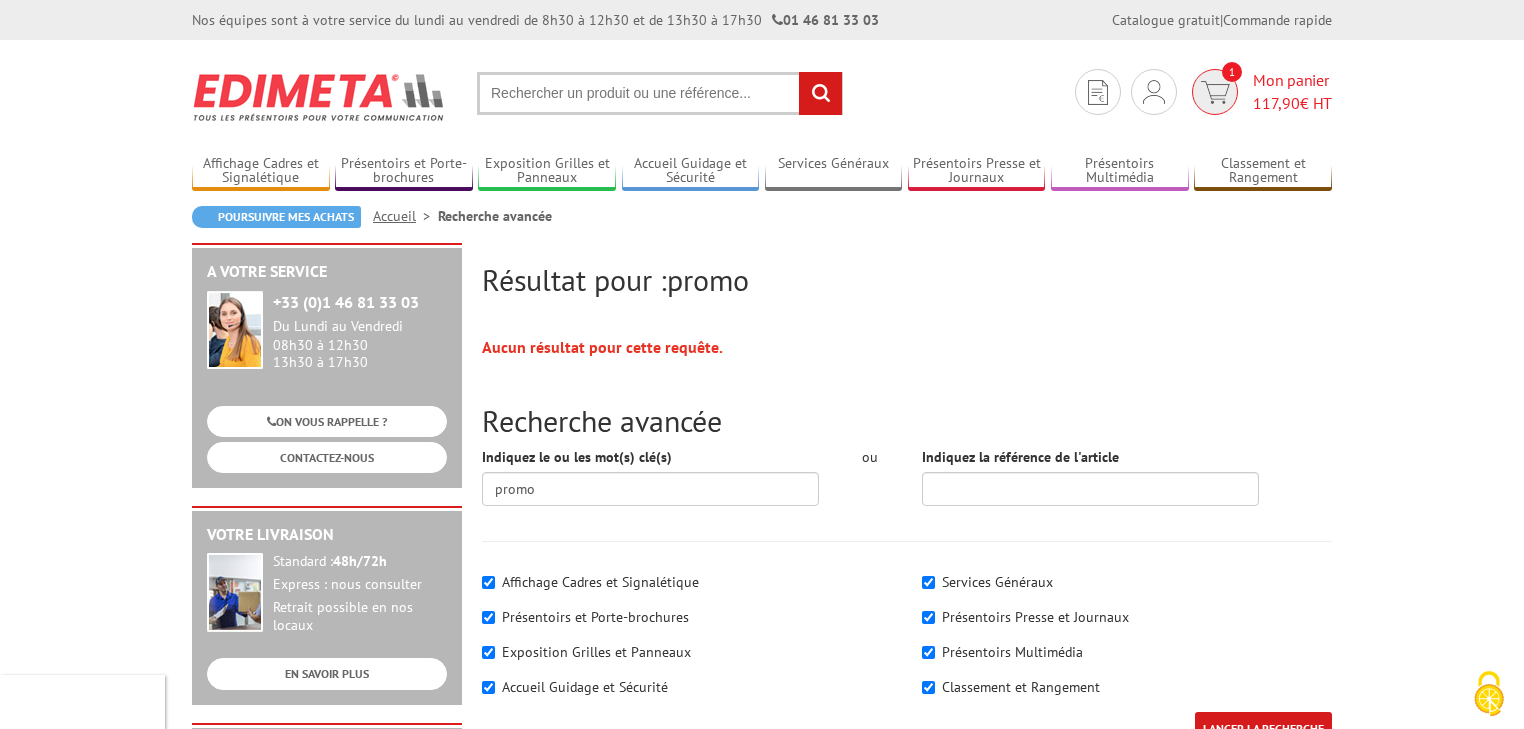 click on "1
Mon panier
117,90
€ HT" at bounding box center [1259, 92] 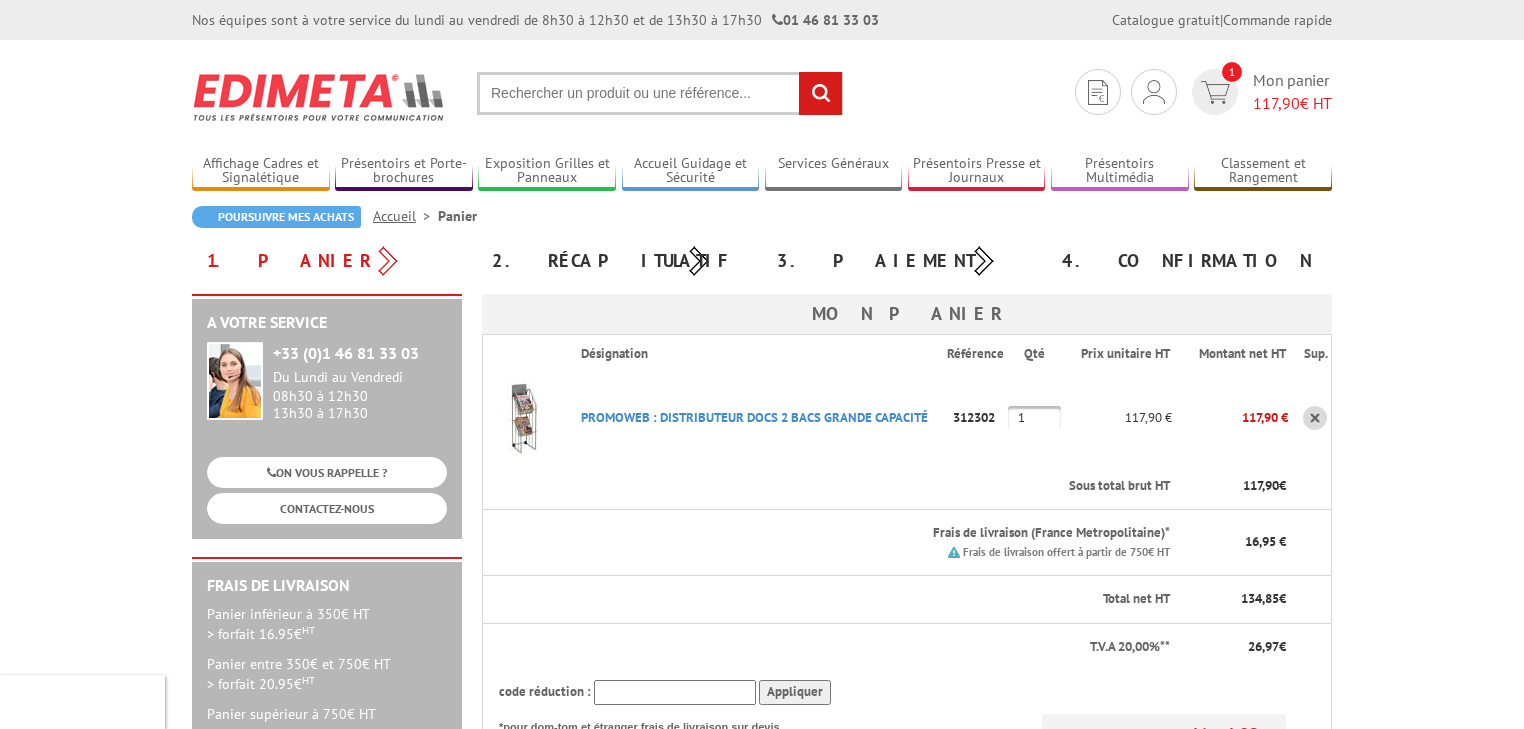 scroll, scrollTop: 0, scrollLeft: 0, axis: both 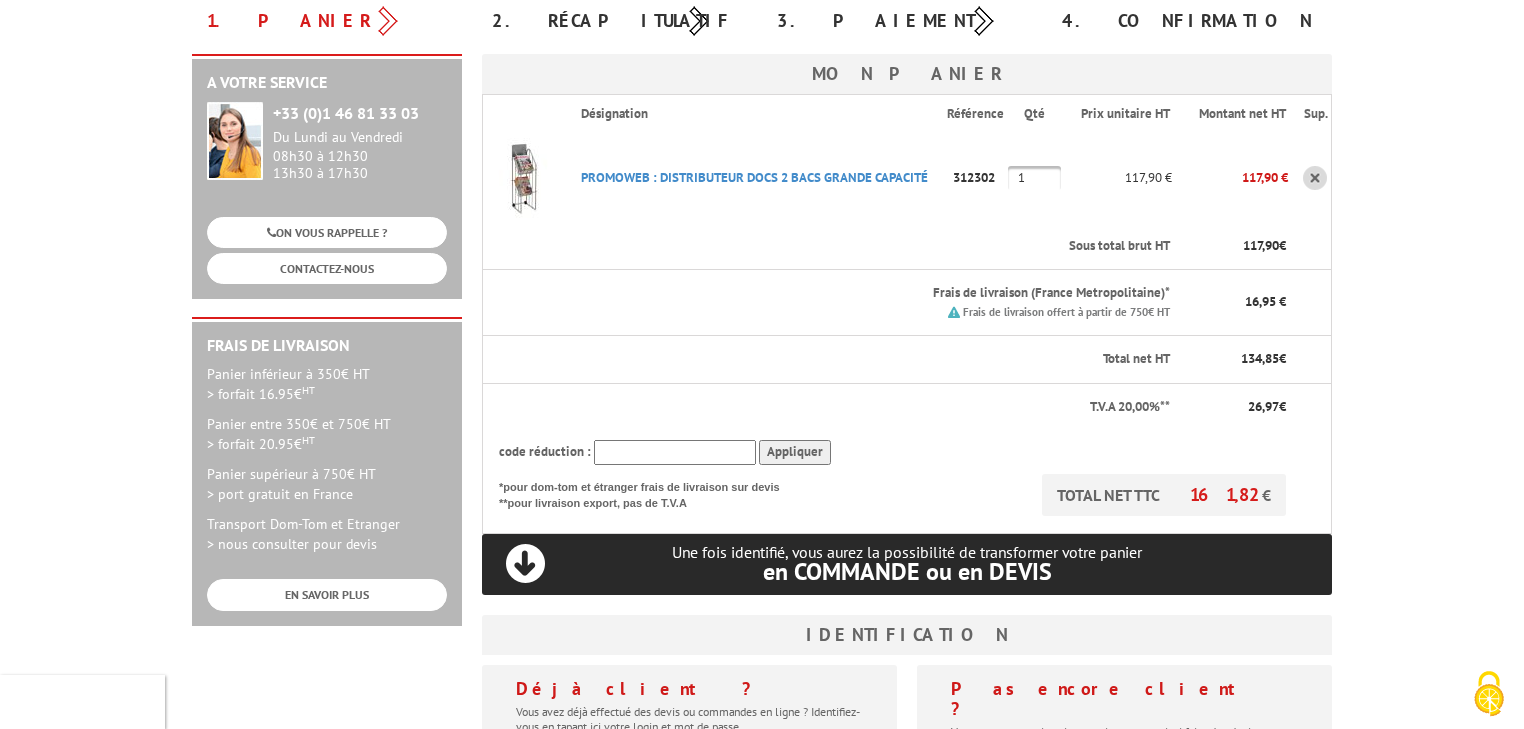 click at bounding box center (675, 452) 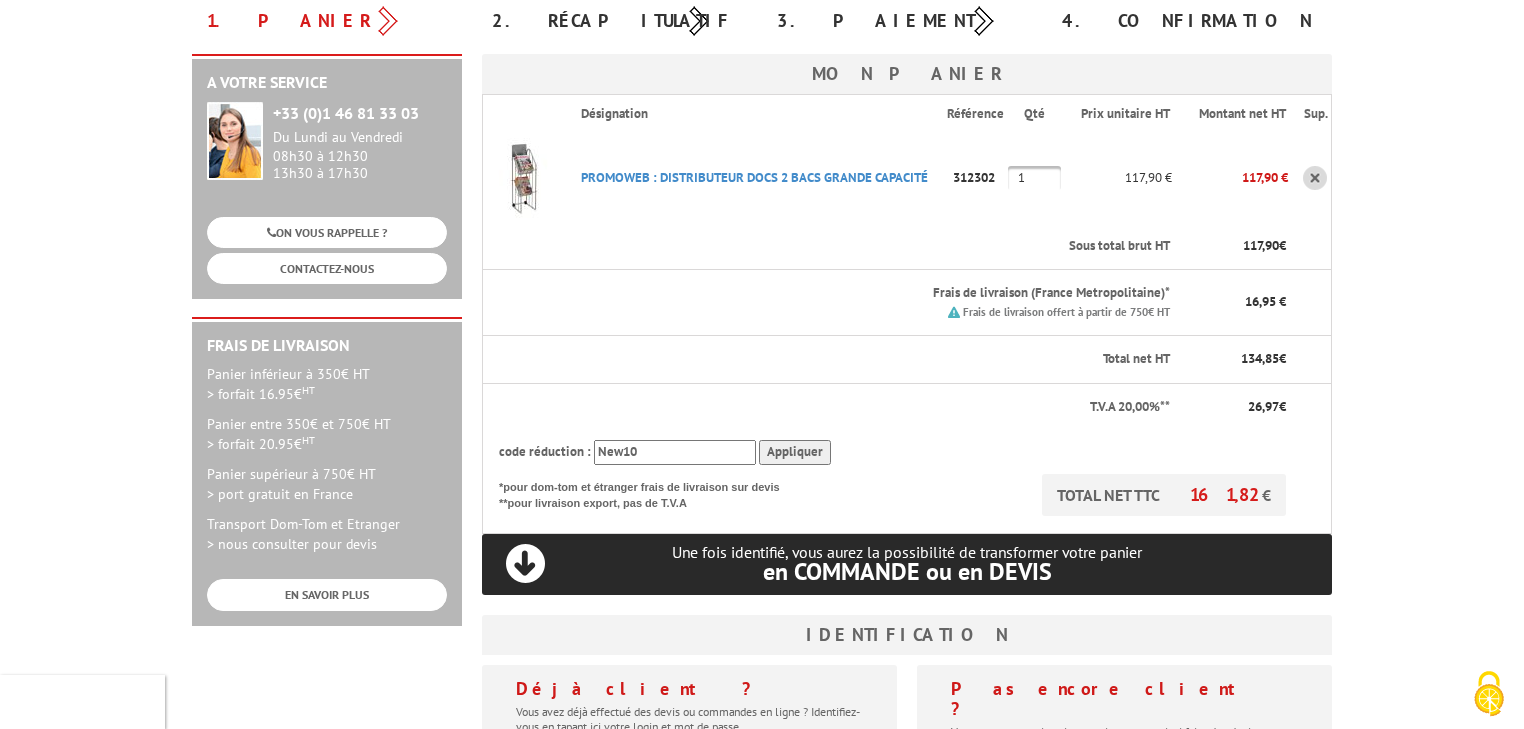 type on "New10" 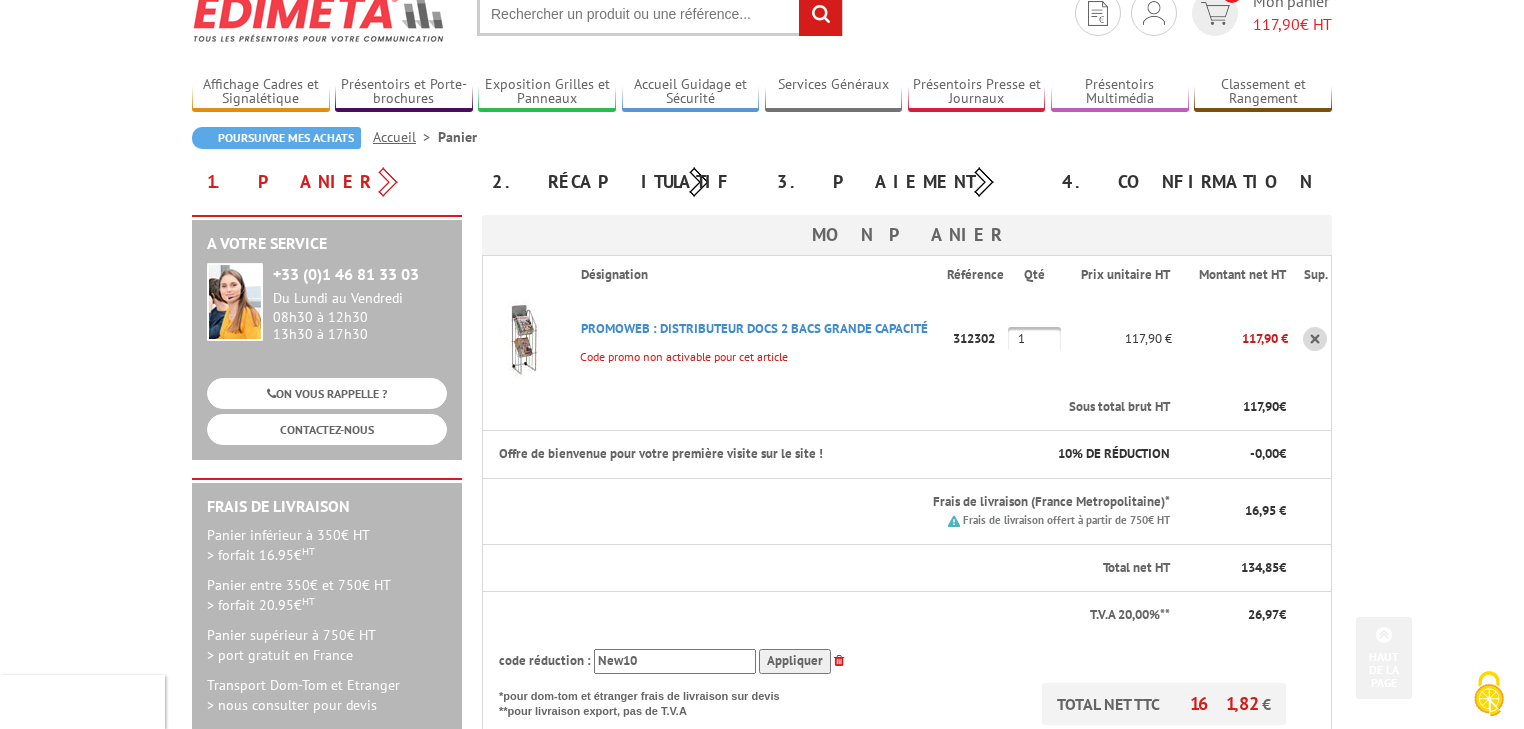 scroll, scrollTop: 0, scrollLeft: 0, axis: both 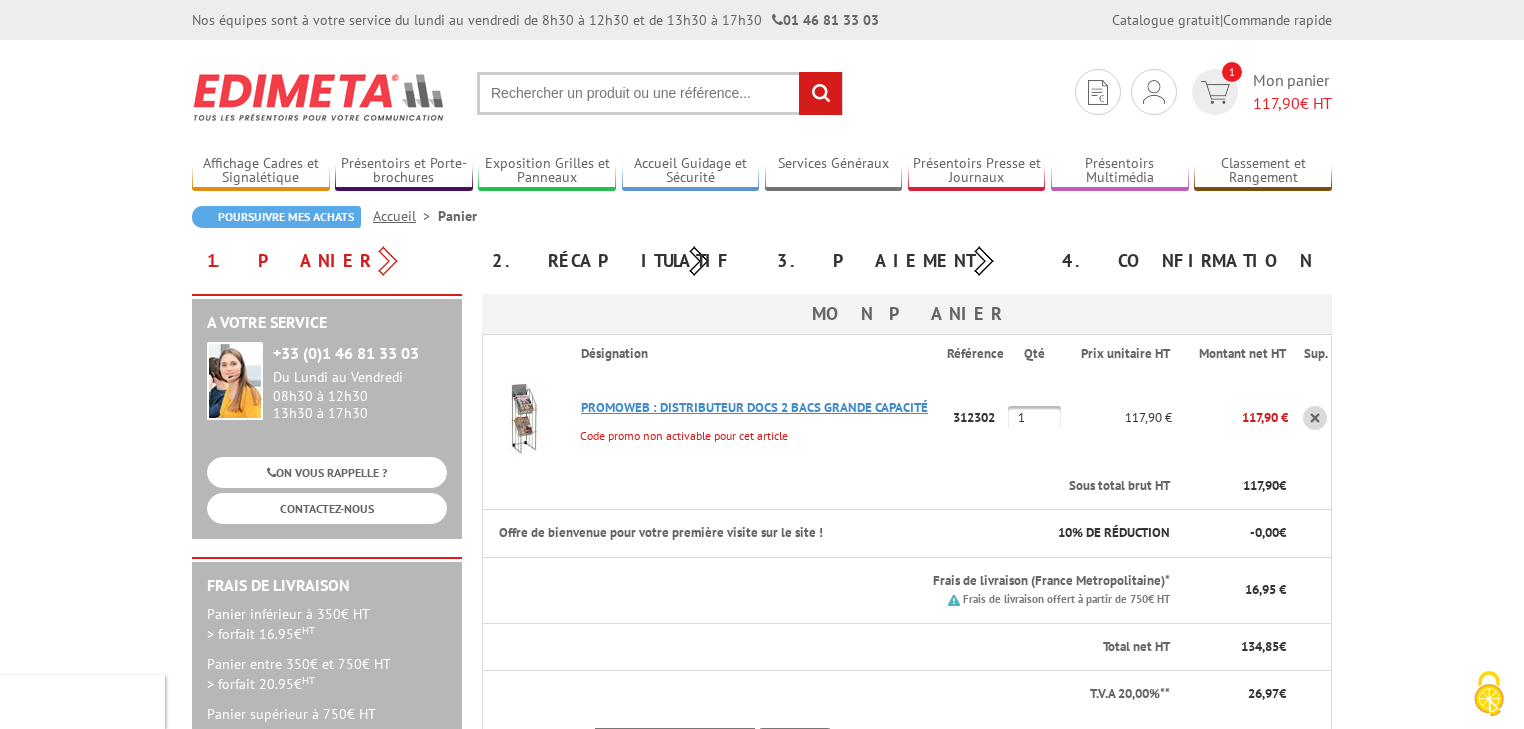 click on "PROMOWEB : DISTRIBUTEUR DOCS 2 BACS GRANDE CAPACITé" at bounding box center [754, 407] 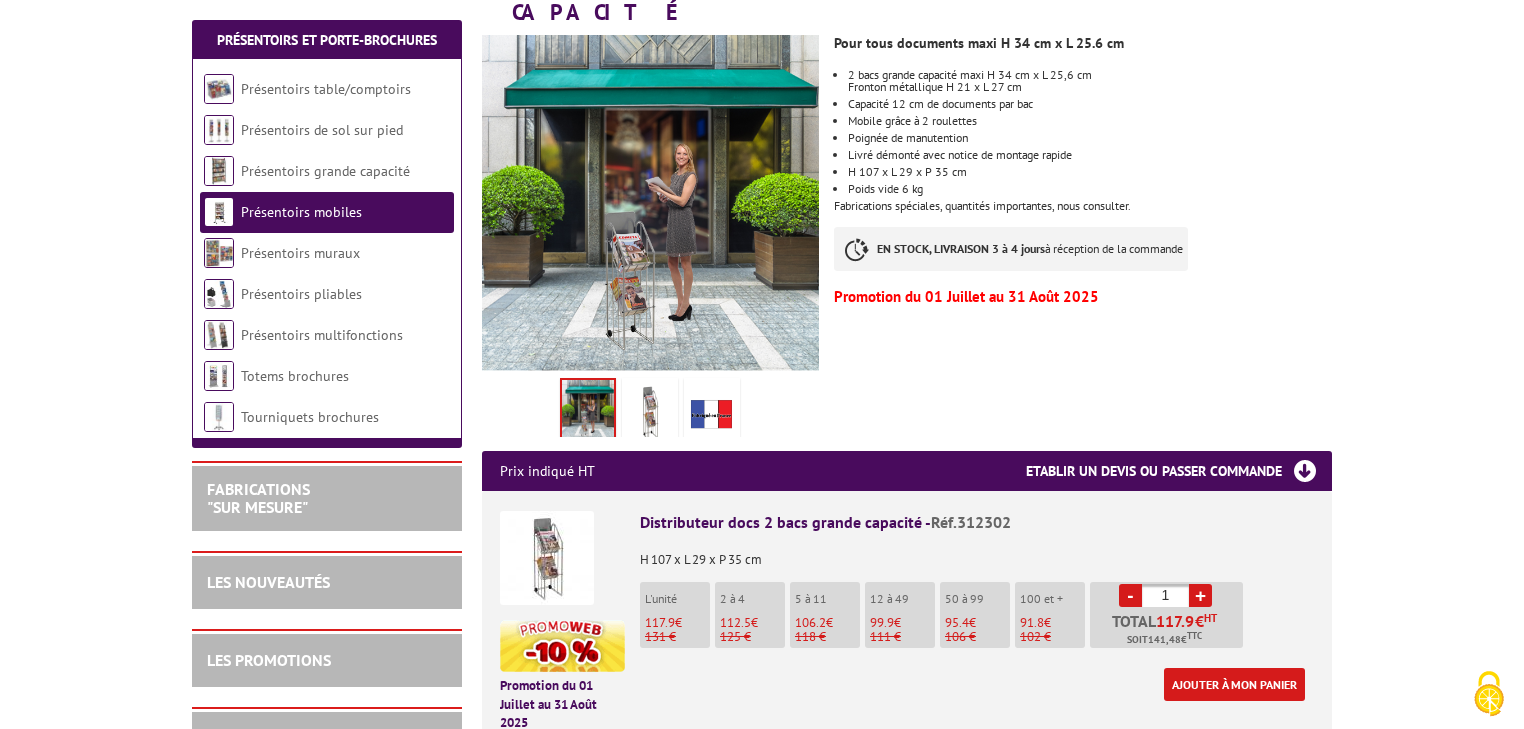 scroll, scrollTop: 0, scrollLeft: 0, axis: both 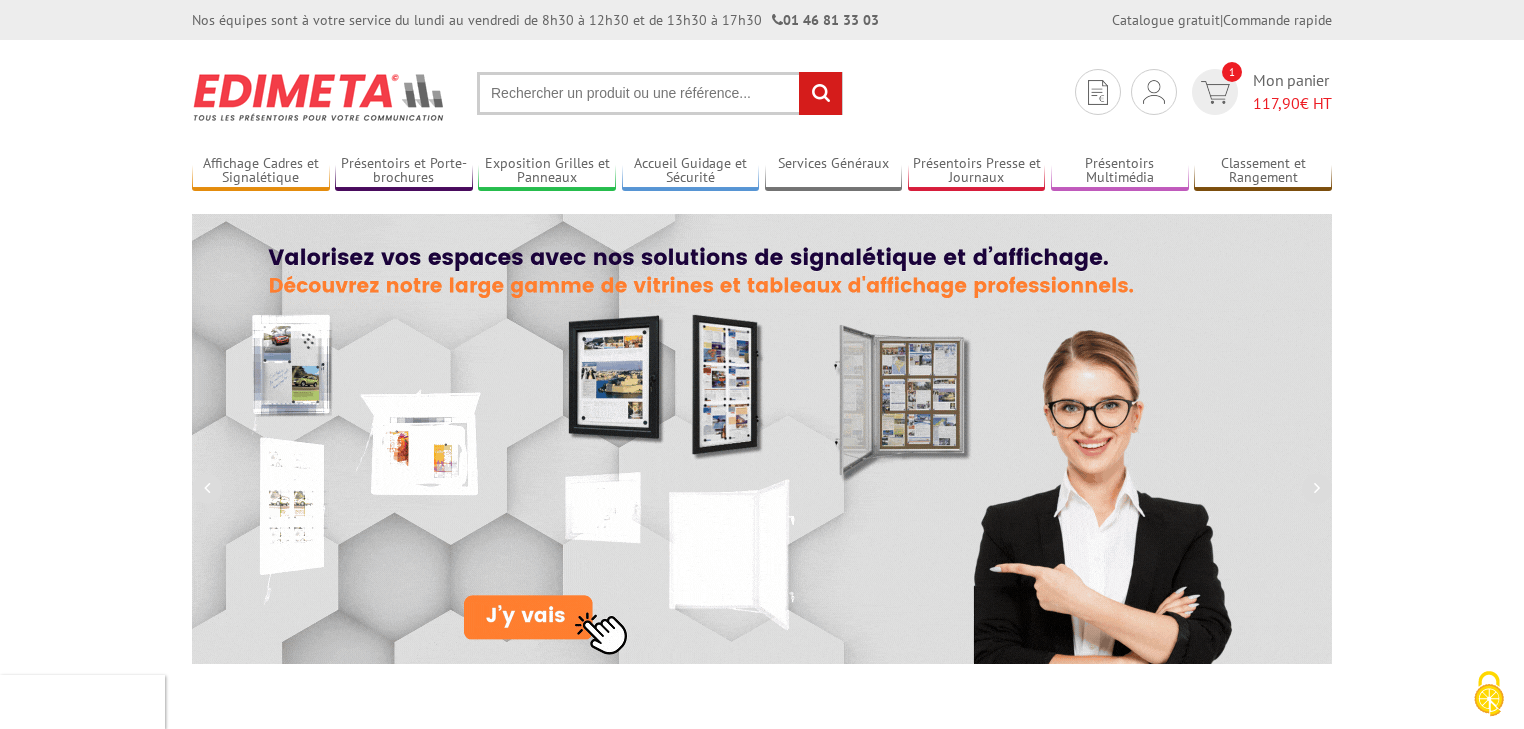 click at bounding box center (660, 93) 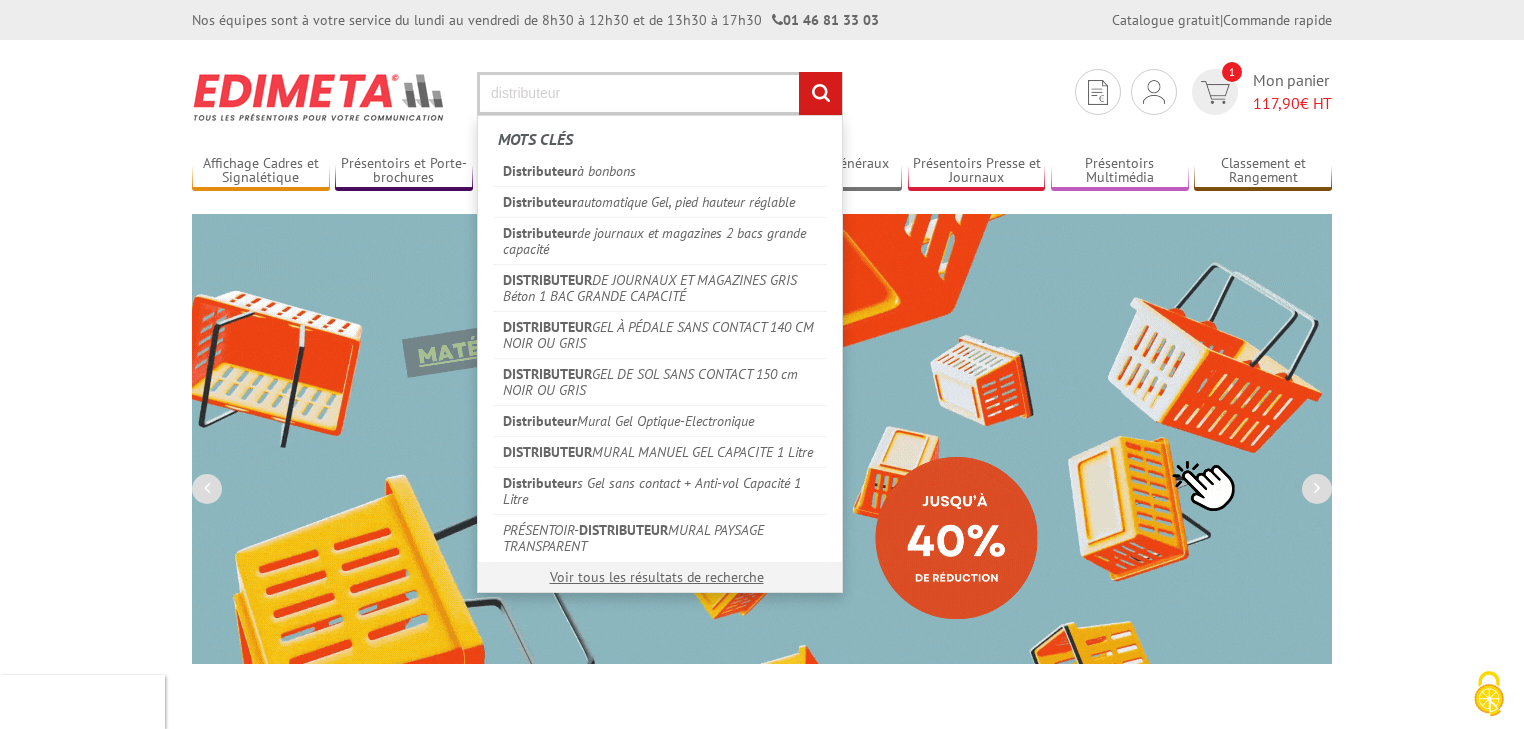 type on "distributeur" 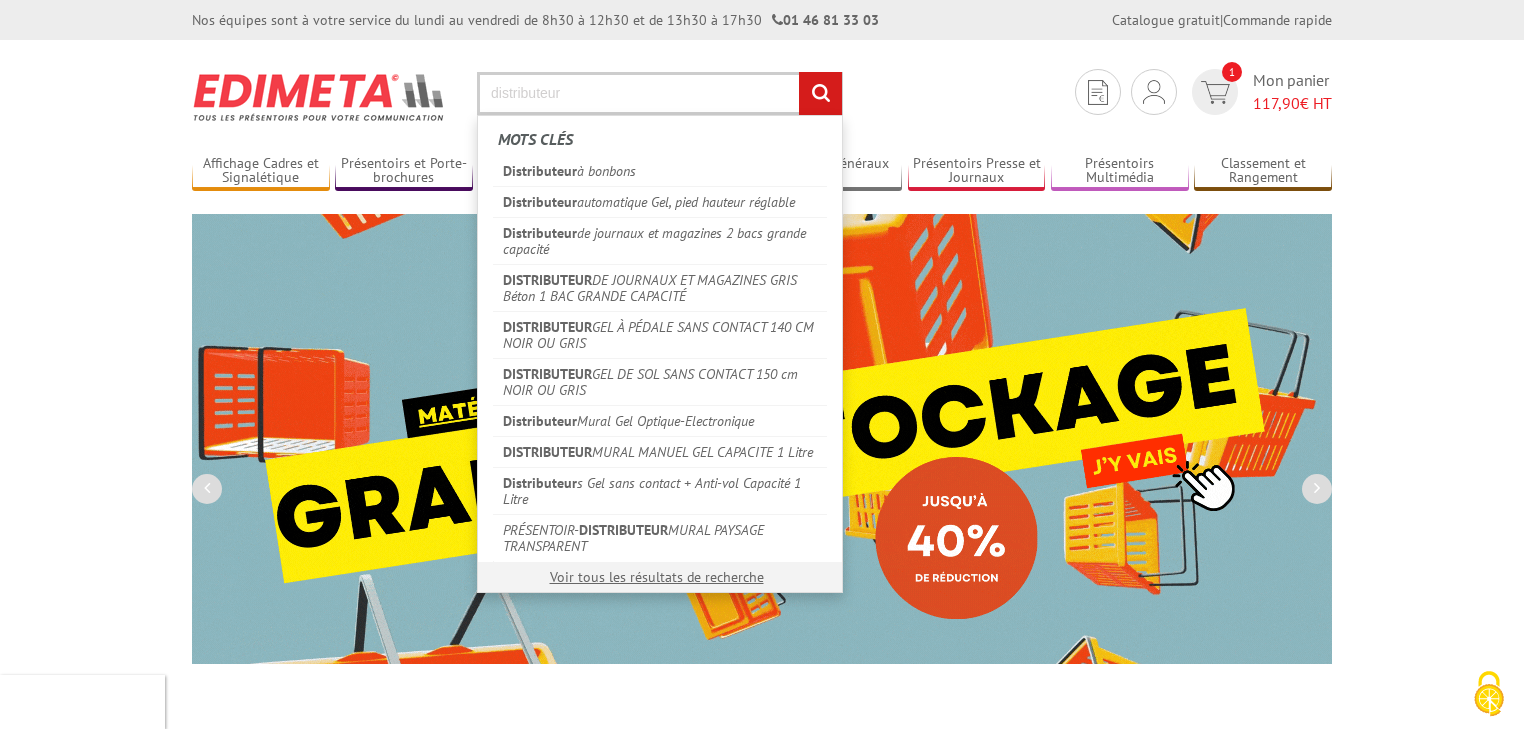 click on "rechercher" at bounding box center (820, 93) 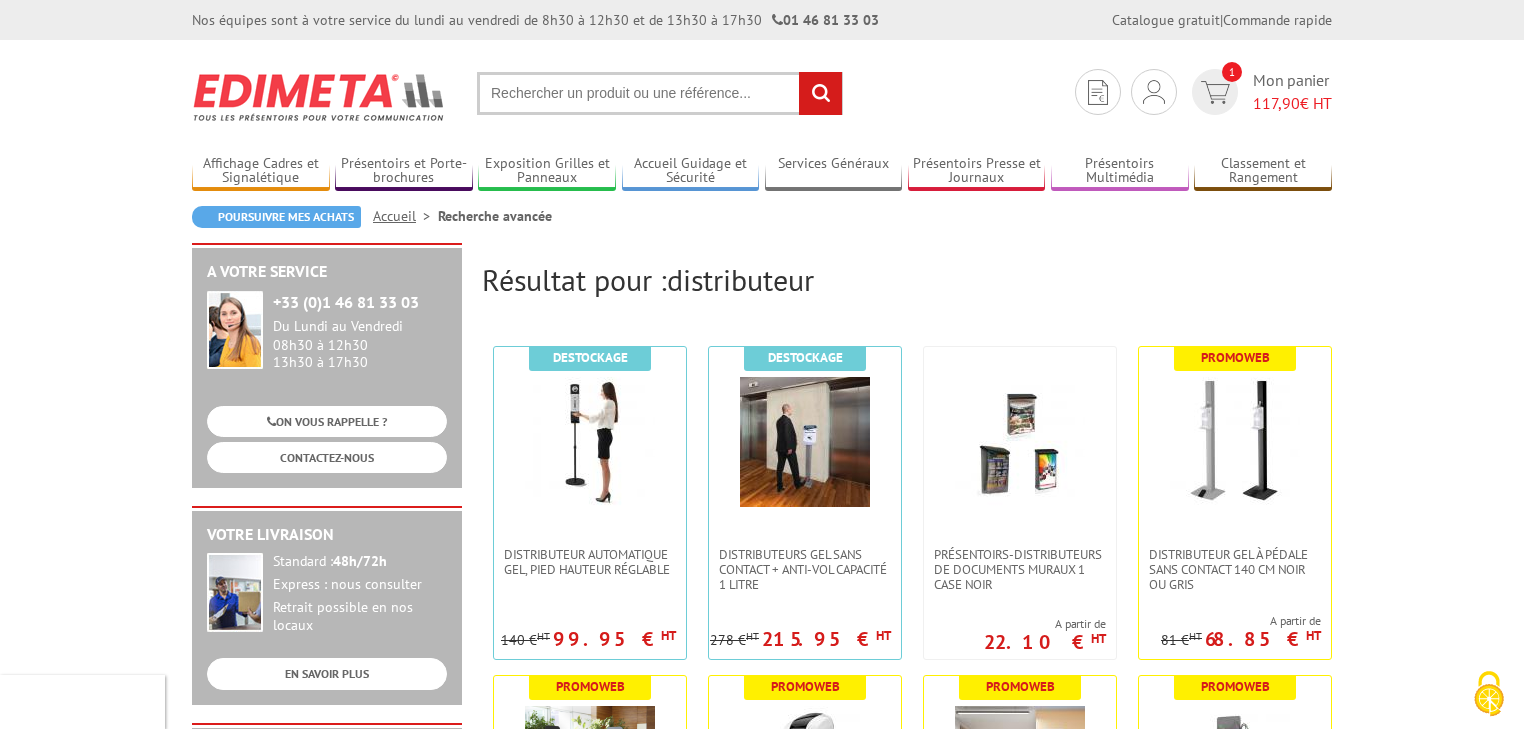 scroll, scrollTop: 0, scrollLeft: 0, axis: both 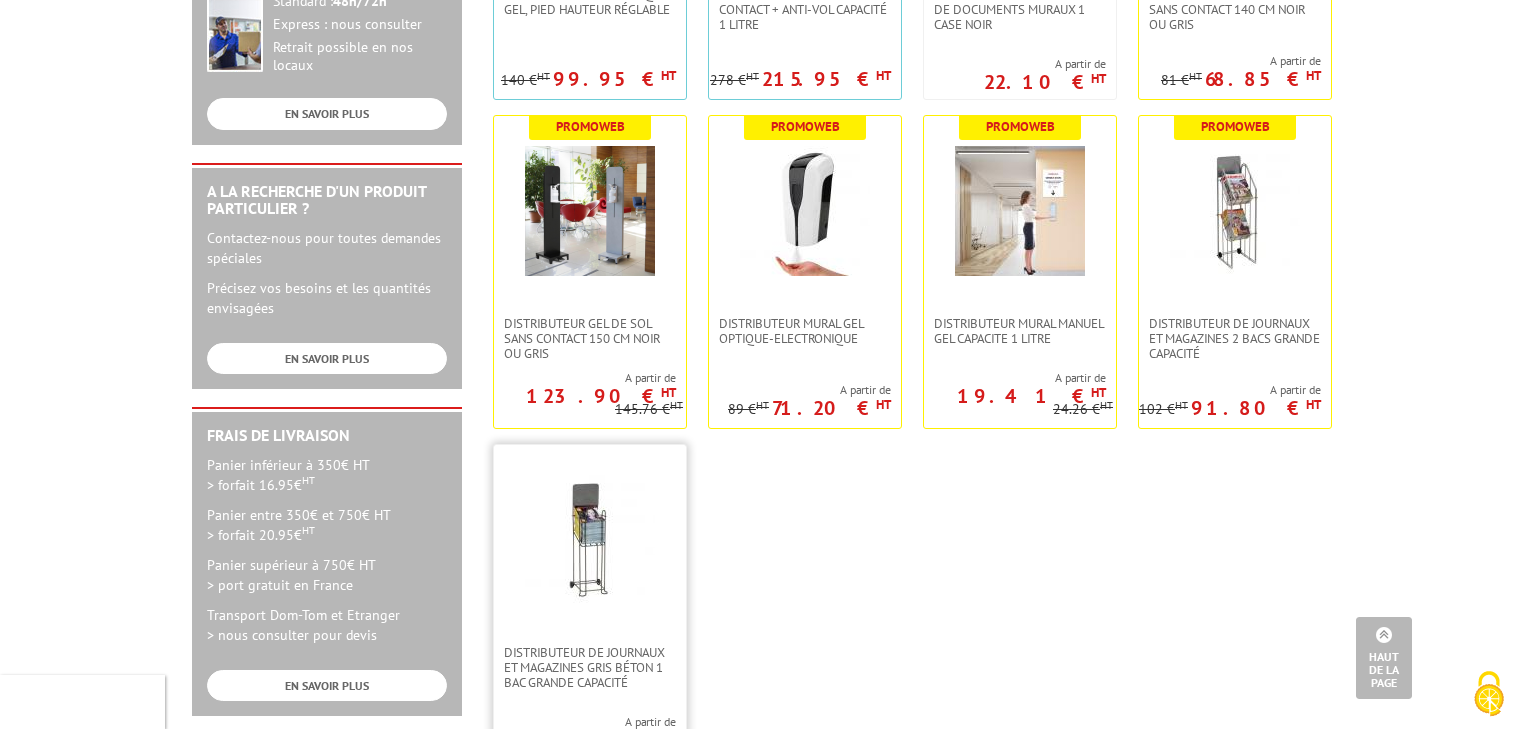 click at bounding box center (590, 540) 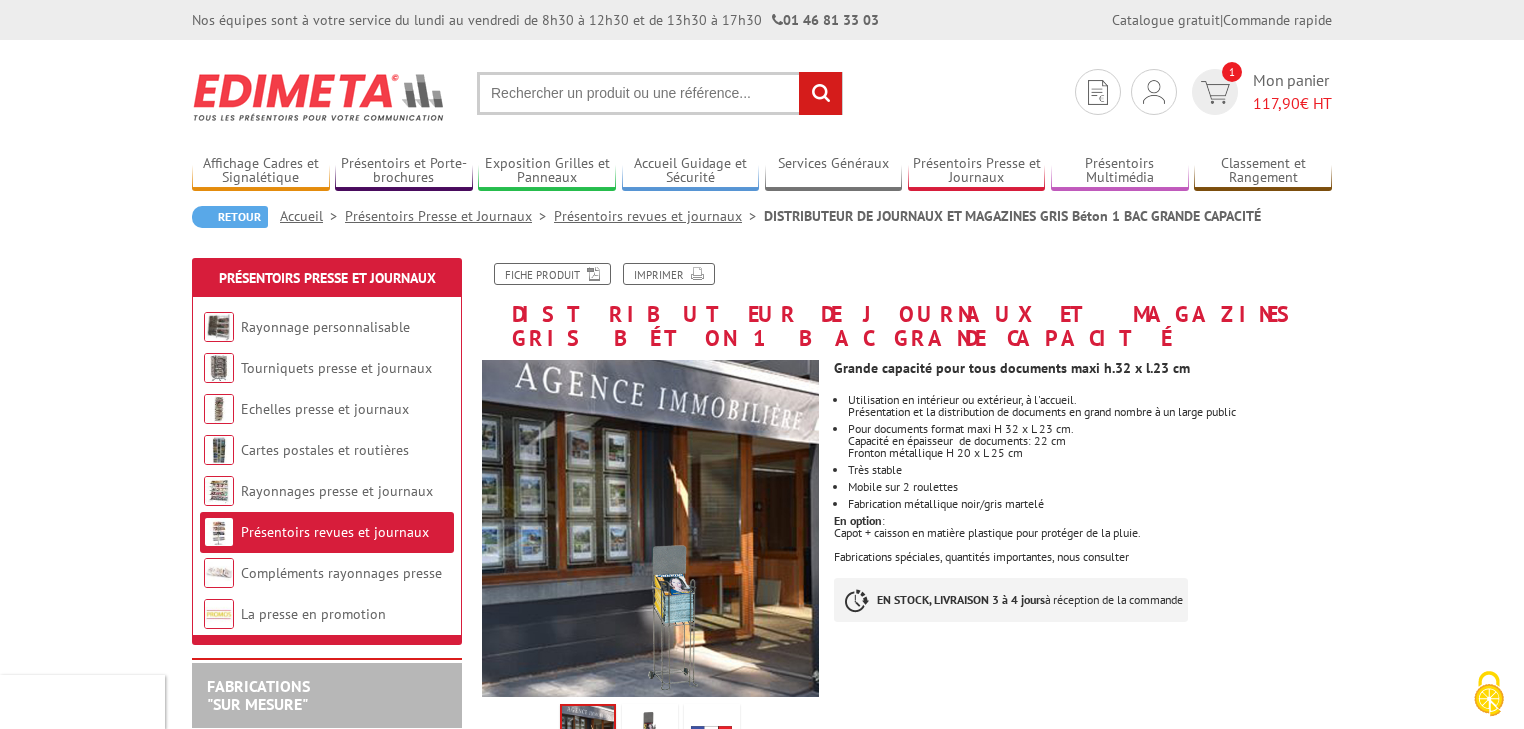 scroll, scrollTop: 0, scrollLeft: 0, axis: both 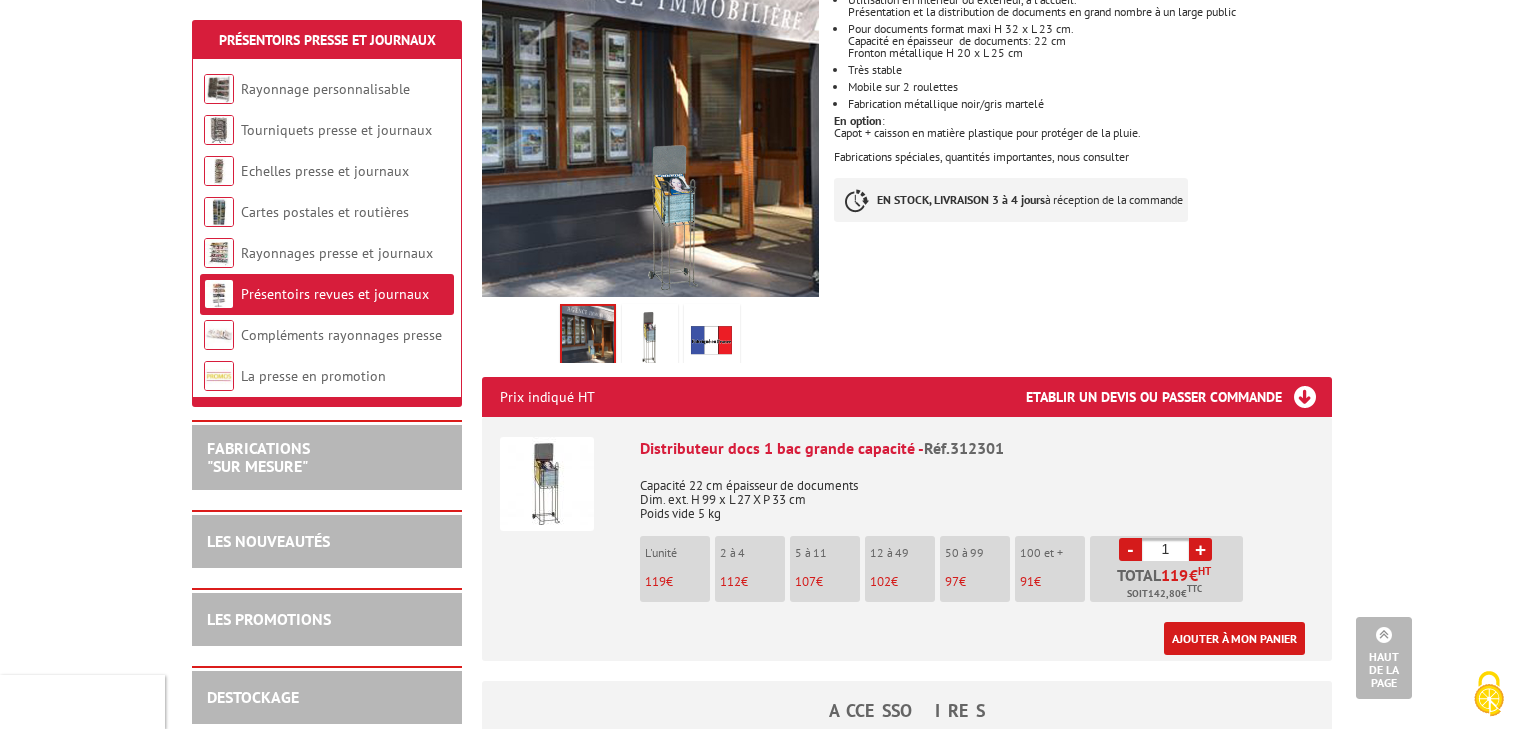 click at bounding box center (547, 484) 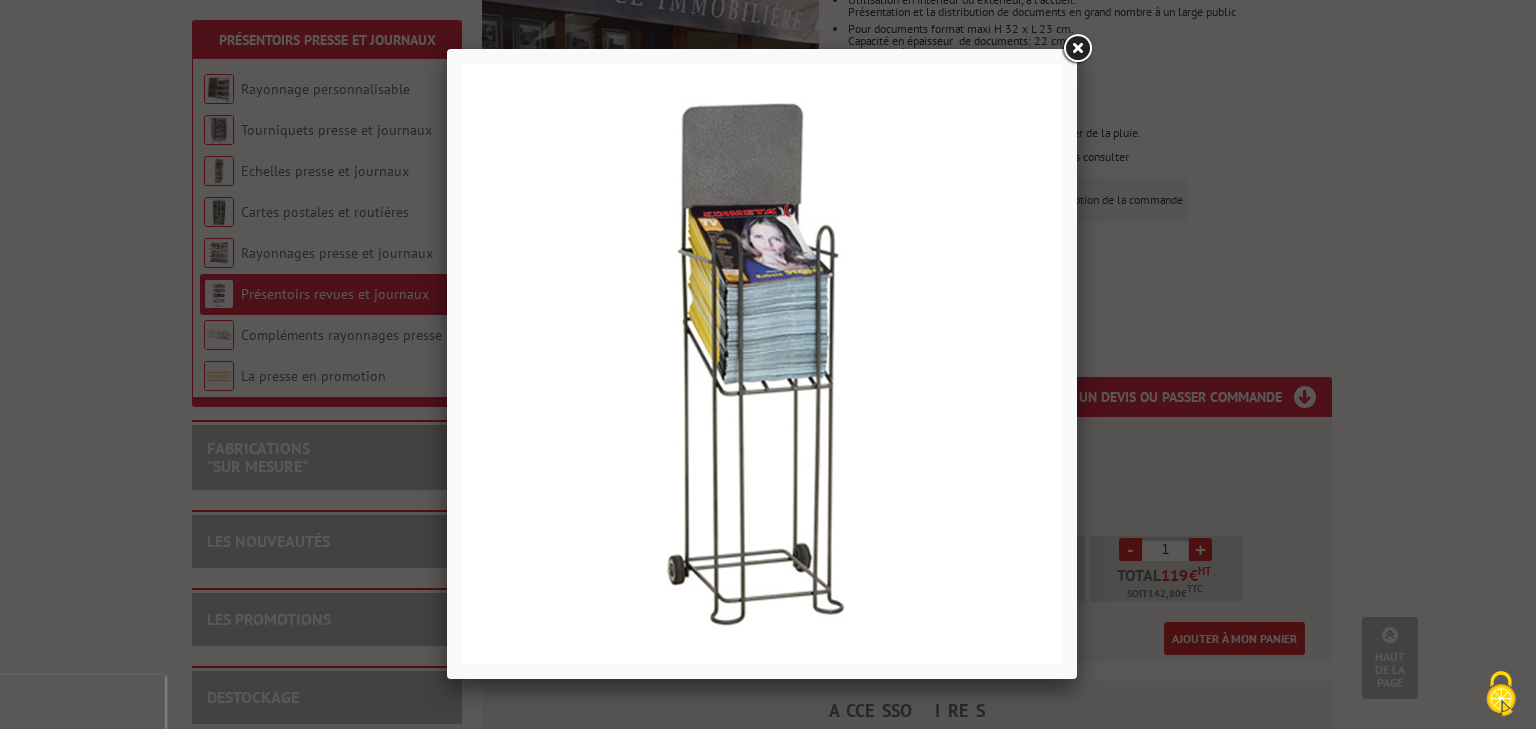 click at bounding box center (1077, 49) 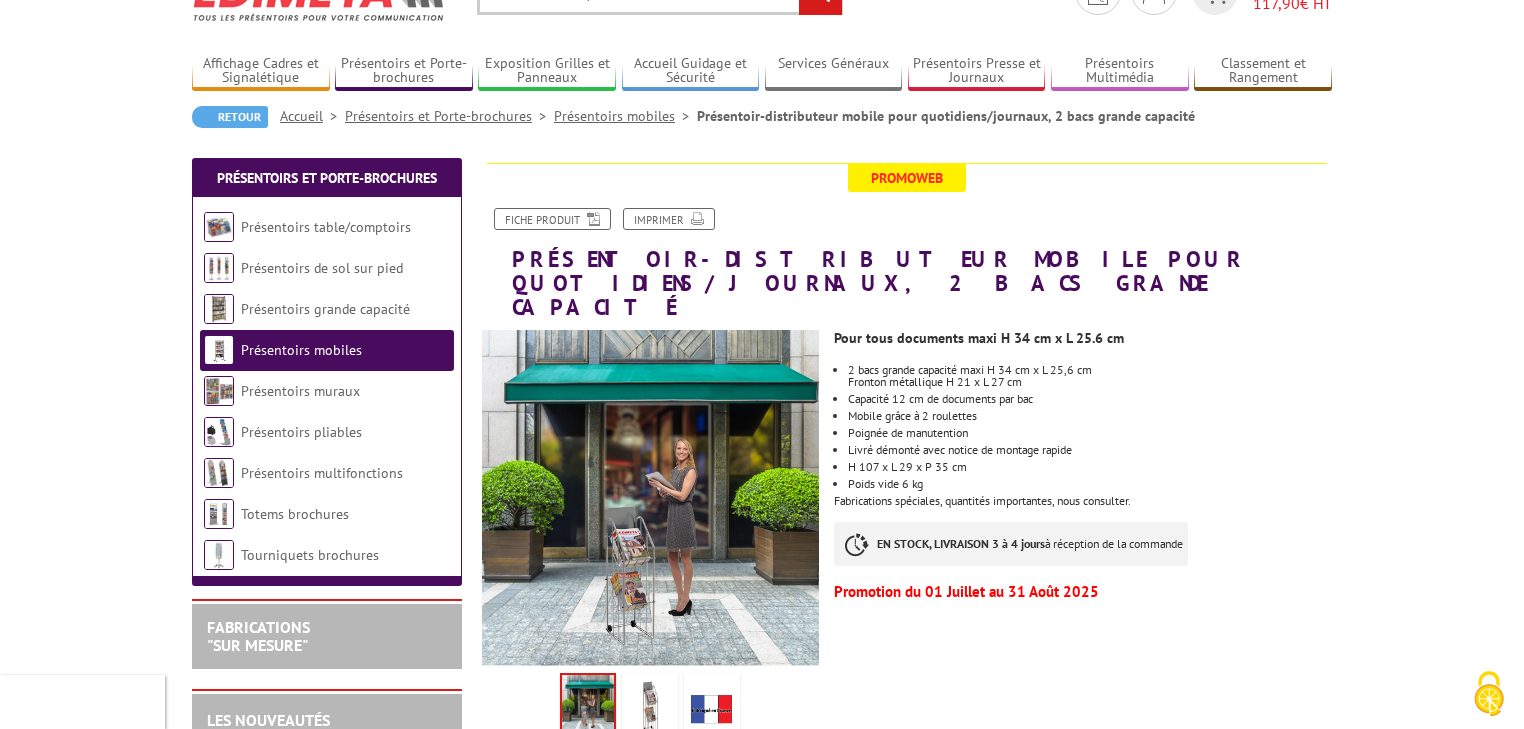 scroll, scrollTop: 160, scrollLeft: 0, axis: vertical 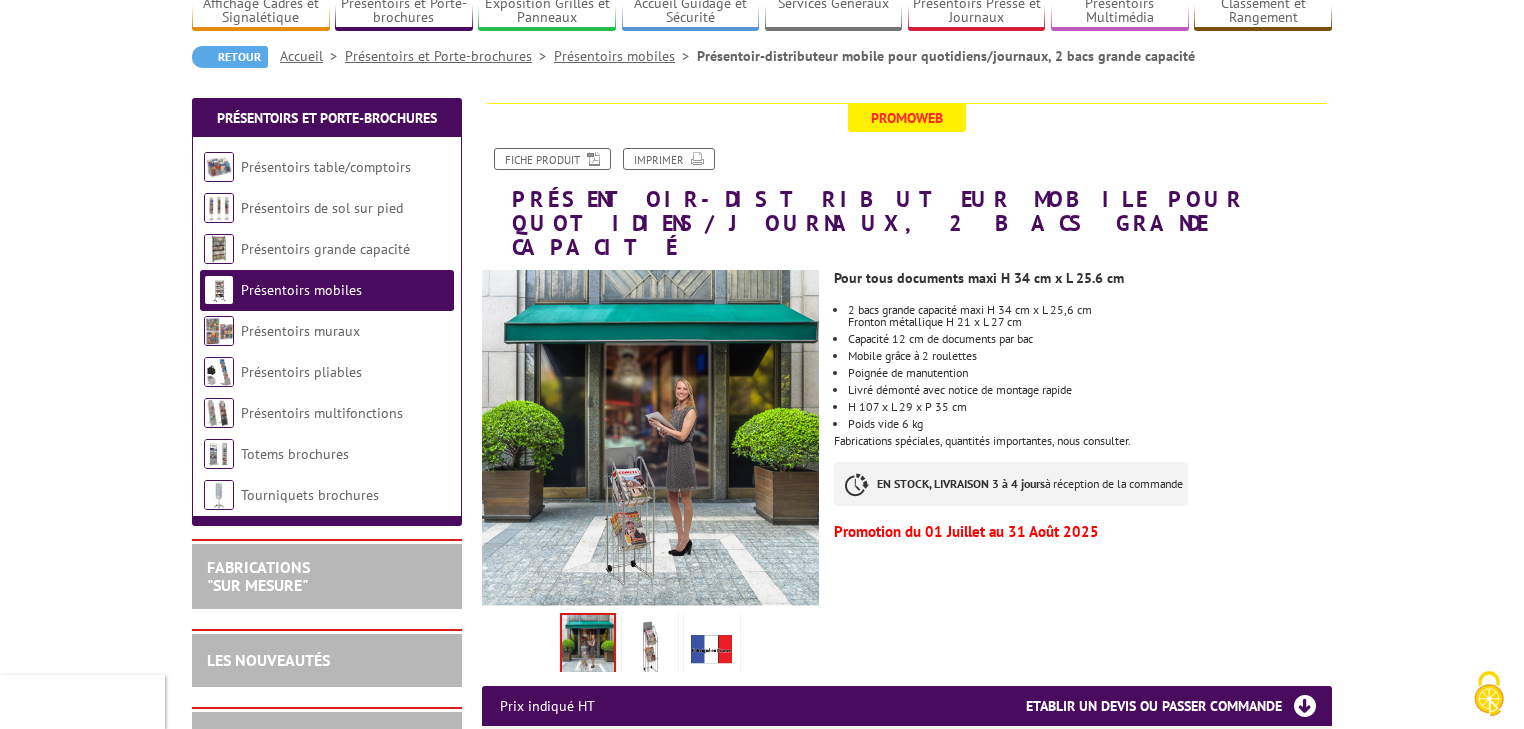 click at bounding box center (650, 438) 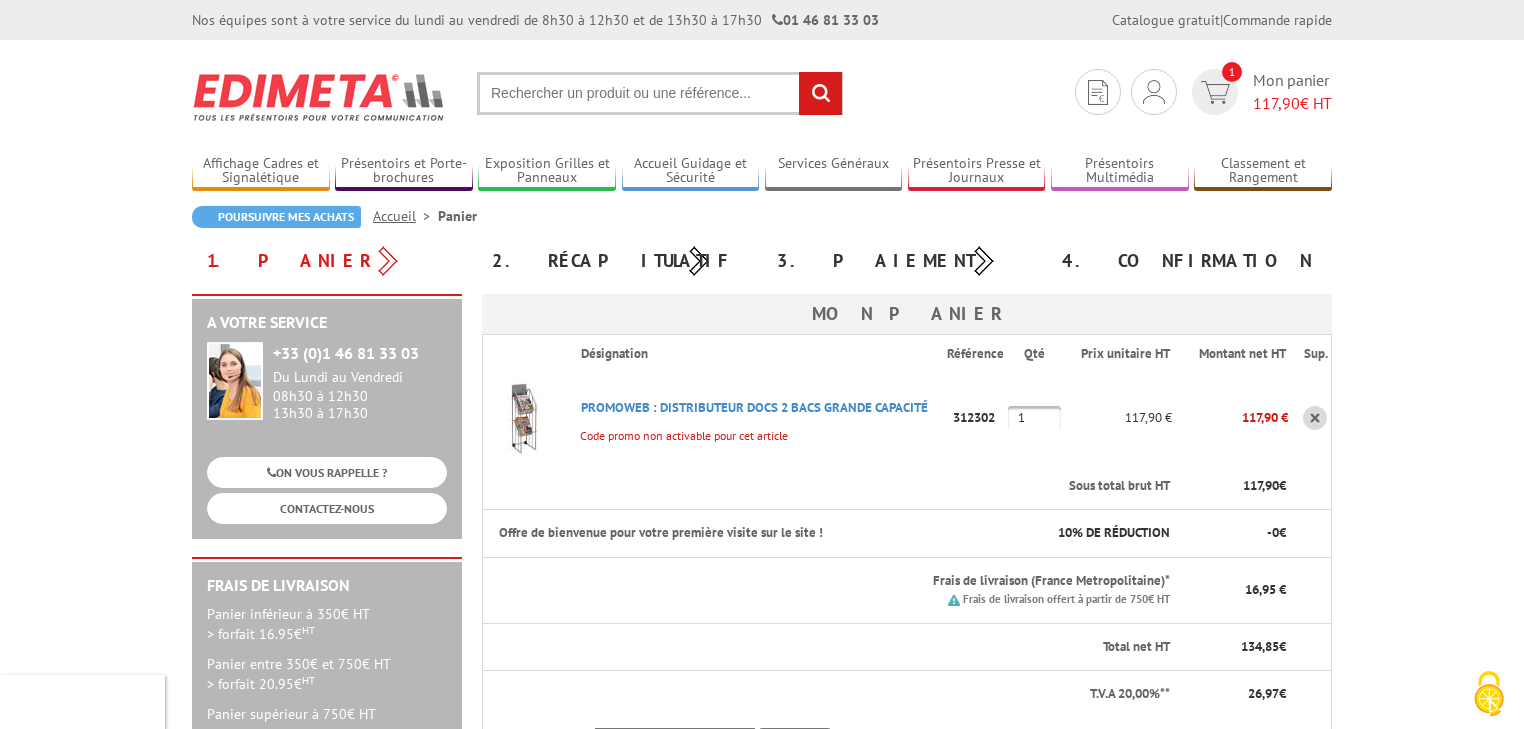scroll, scrollTop: 0, scrollLeft: 0, axis: both 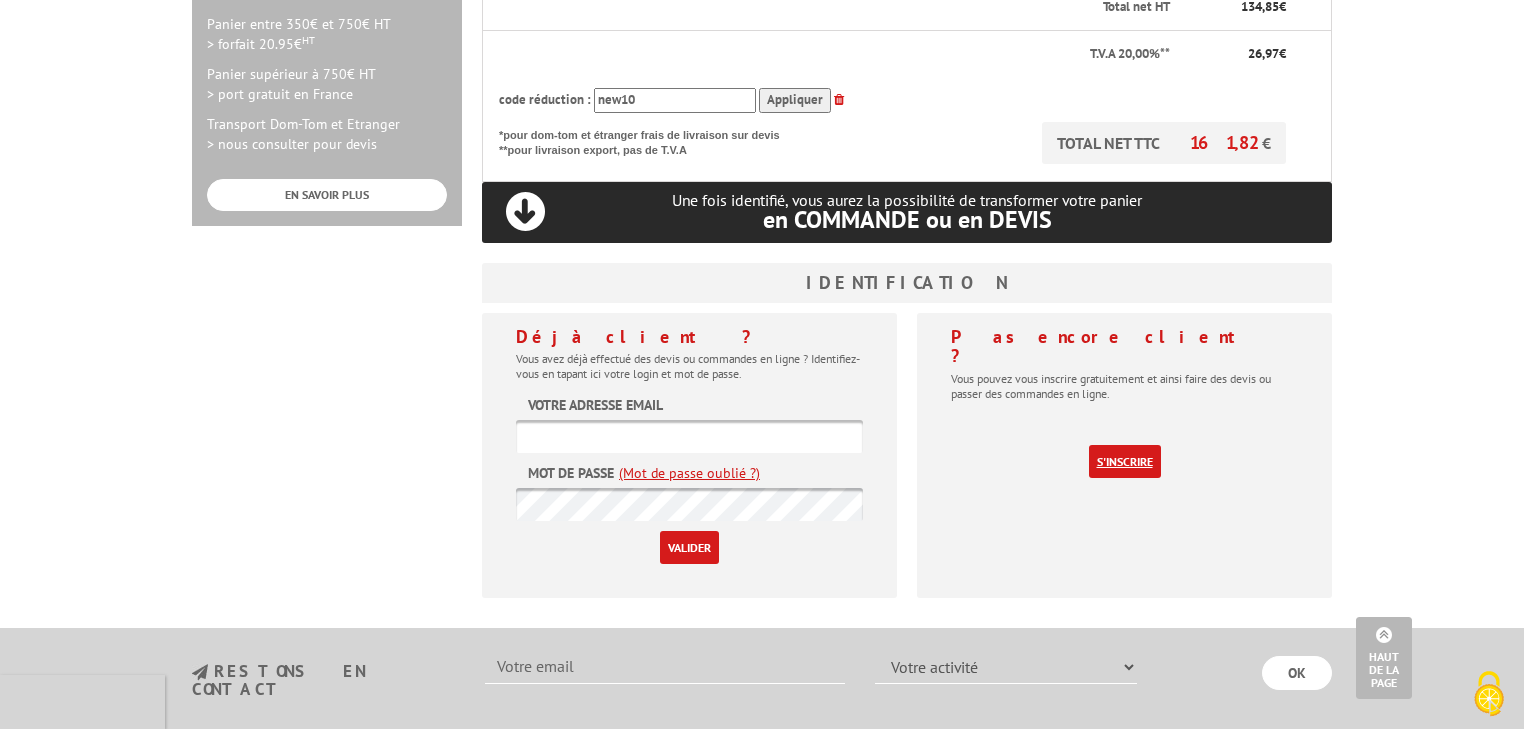 click on "S'inscrire" at bounding box center [1125, 461] 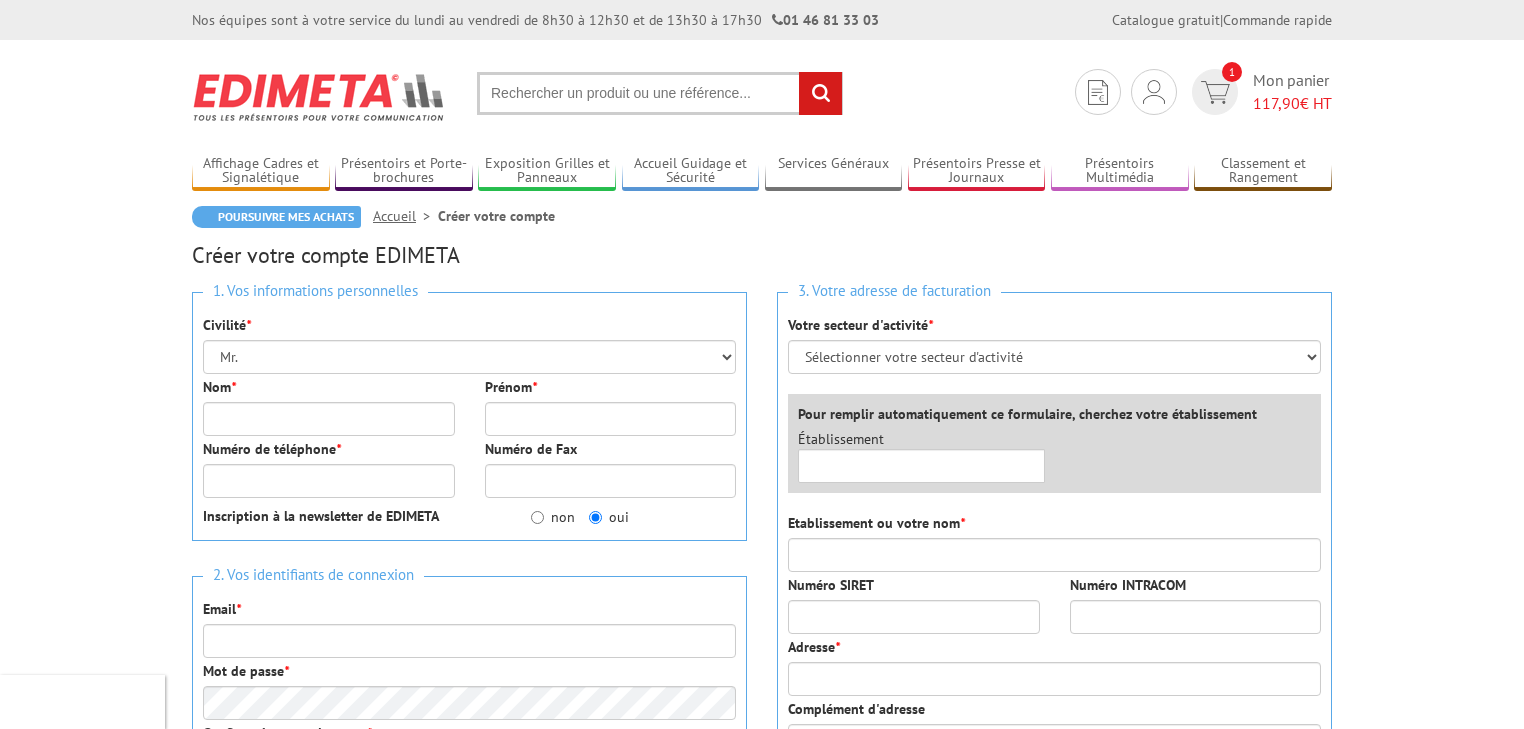 scroll, scrollTop: 0, scrollLeft: 0, axis: both 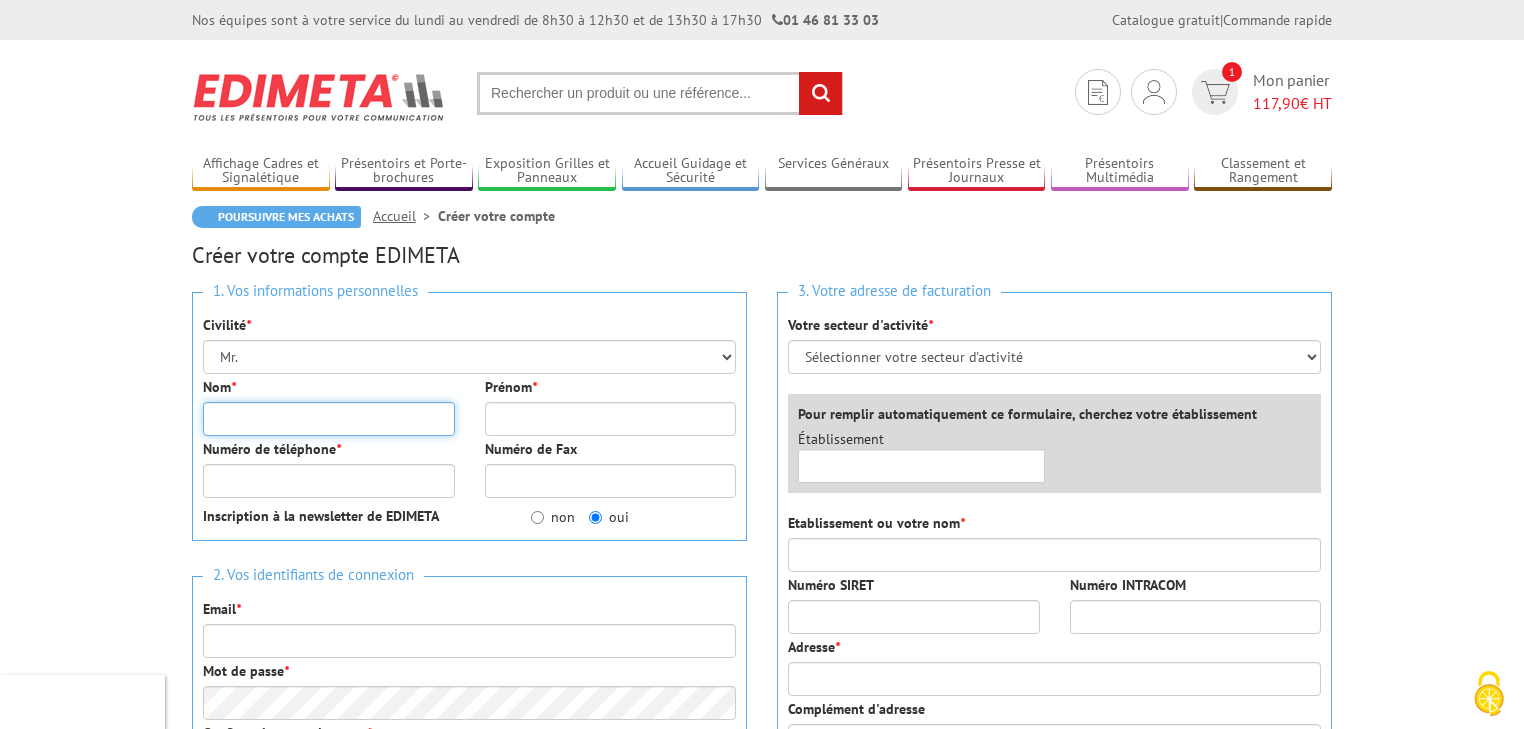 click on "Nom  *" at bounding box center [329, 419] 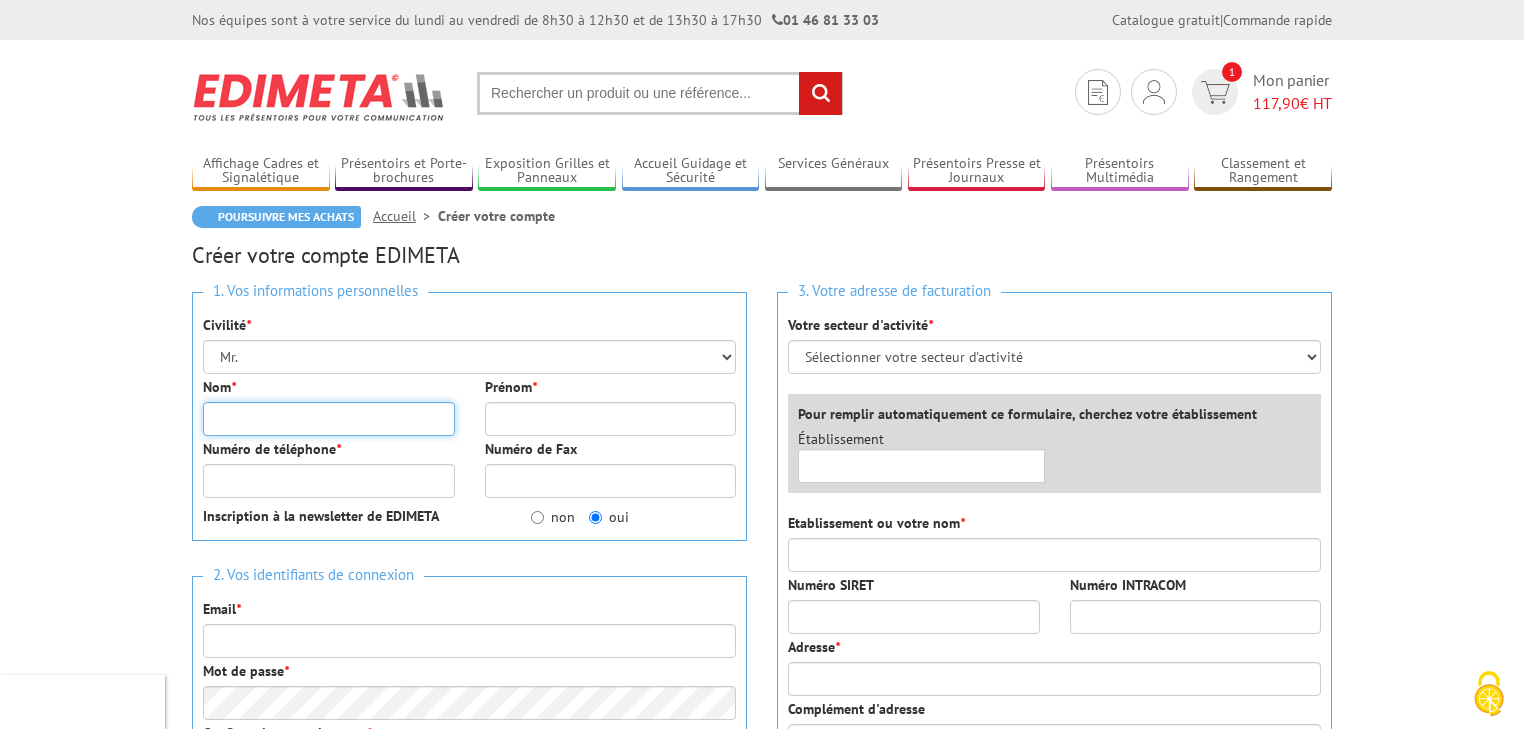 type on "[LAST]" 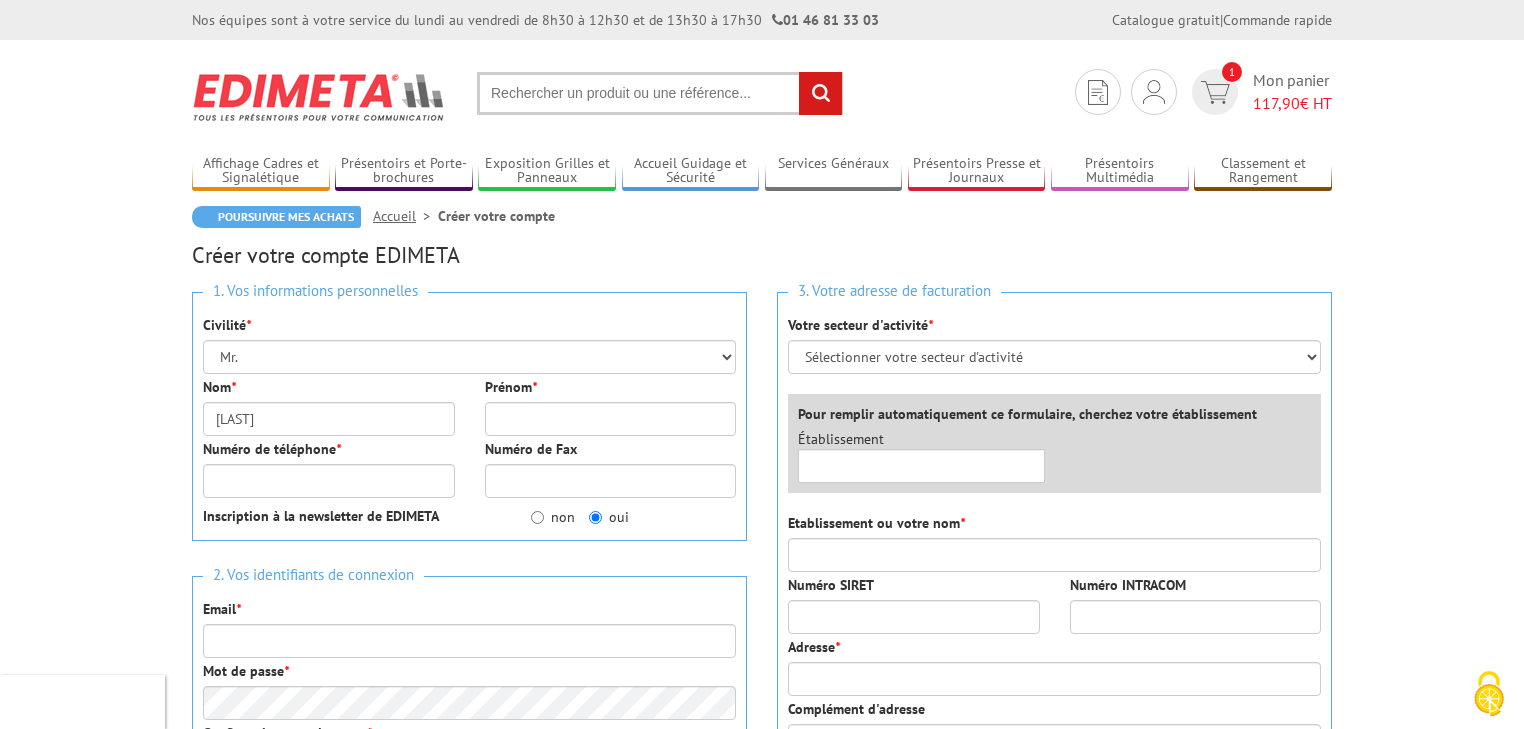 type on "[PHONE]" 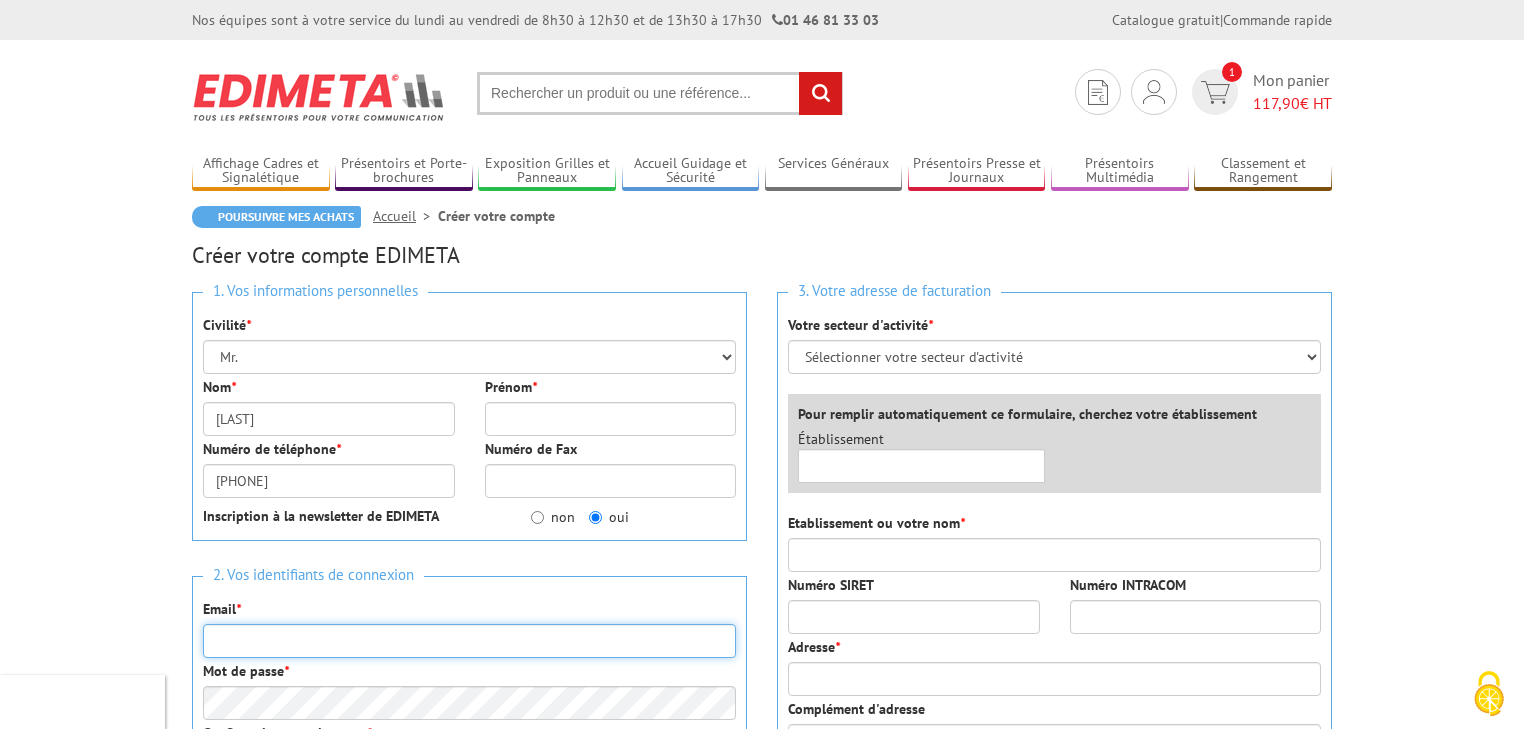 type on "[EMAIL]" 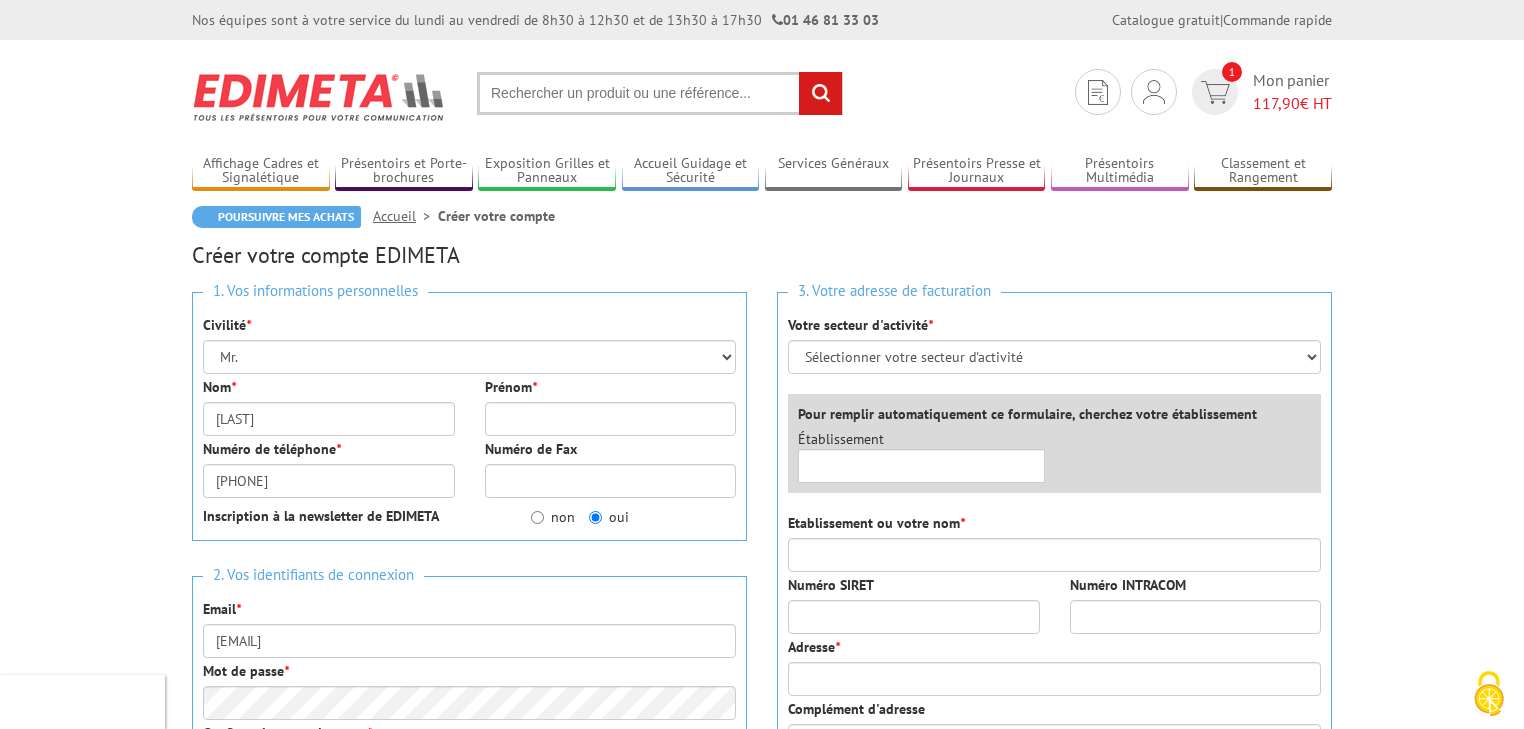 type on "[NUMBER] [STREET]" 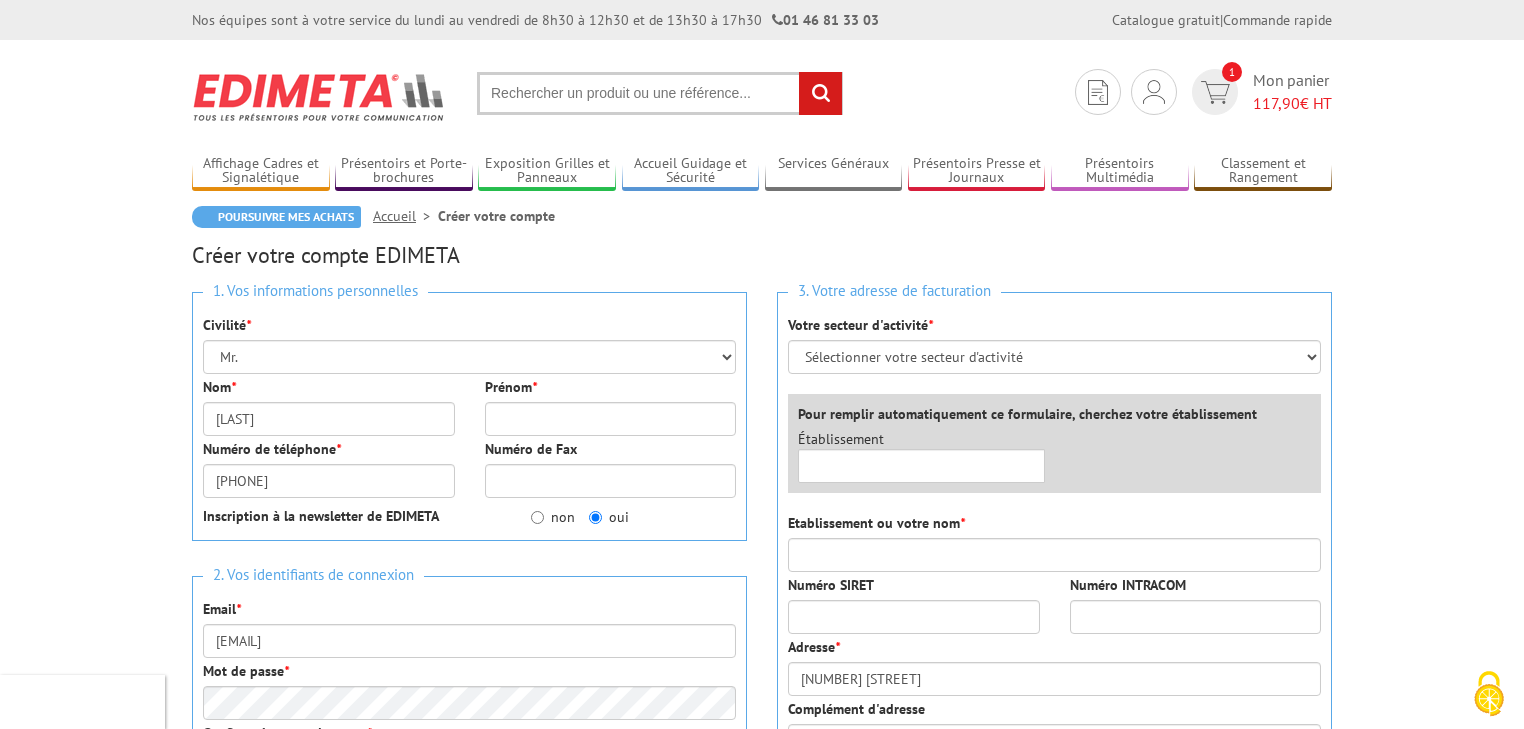 type on "[POSTAL_CODE]" 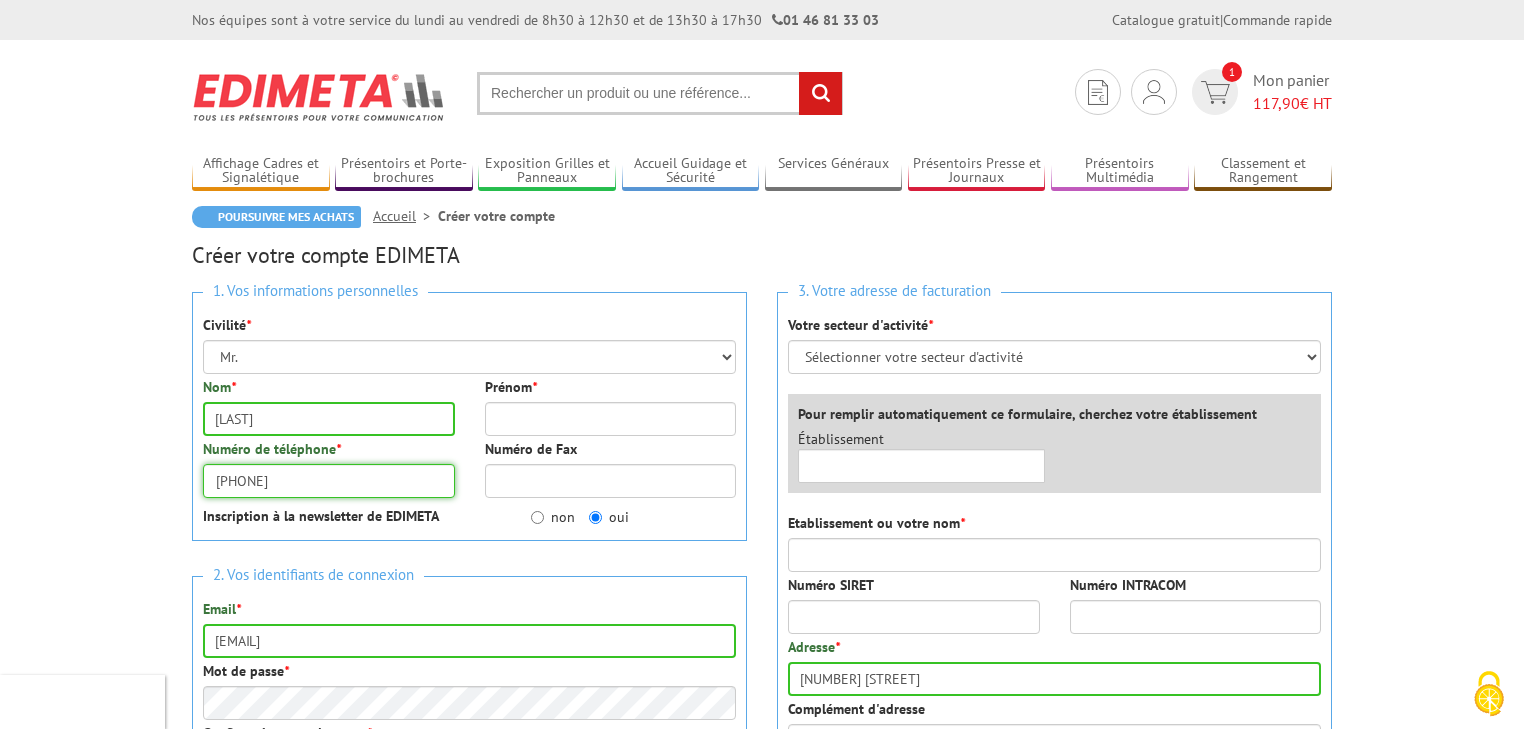 drag, startPoint x: 298, startPoint y: 487, endPoint x: 191, endPoint y: 488, distance: 107.00467 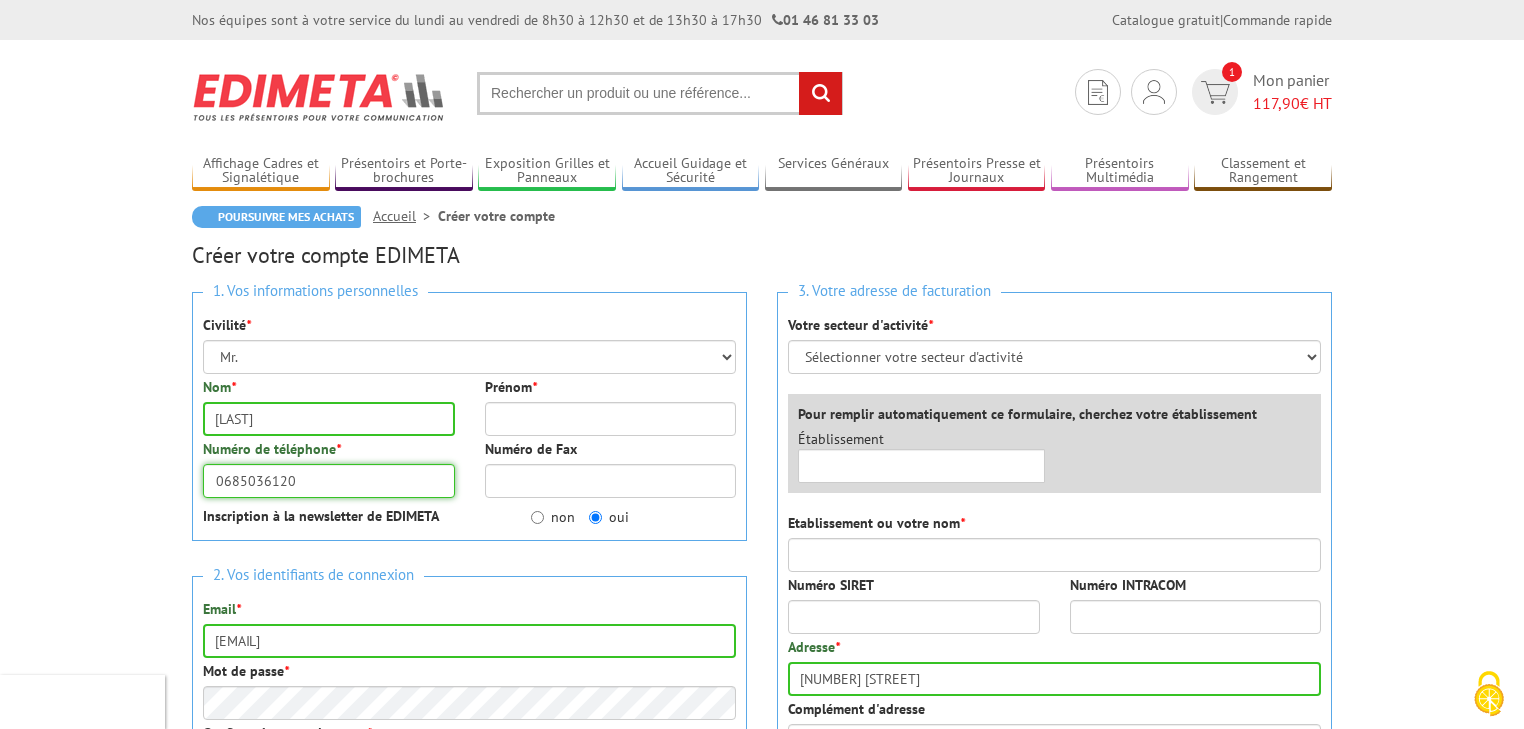 type on "0685036120" 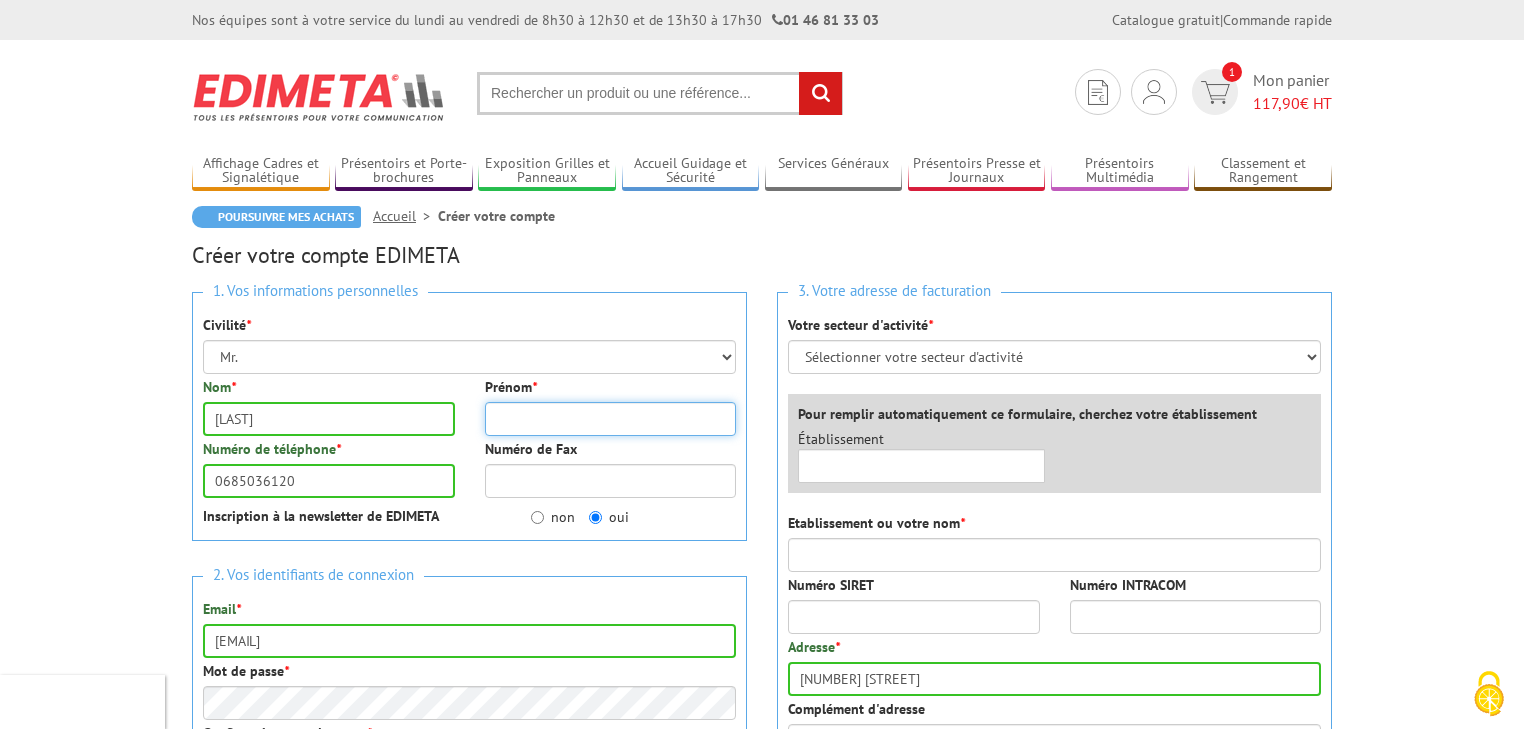 click on "Prénom  *" at bounding box center [611, 419] 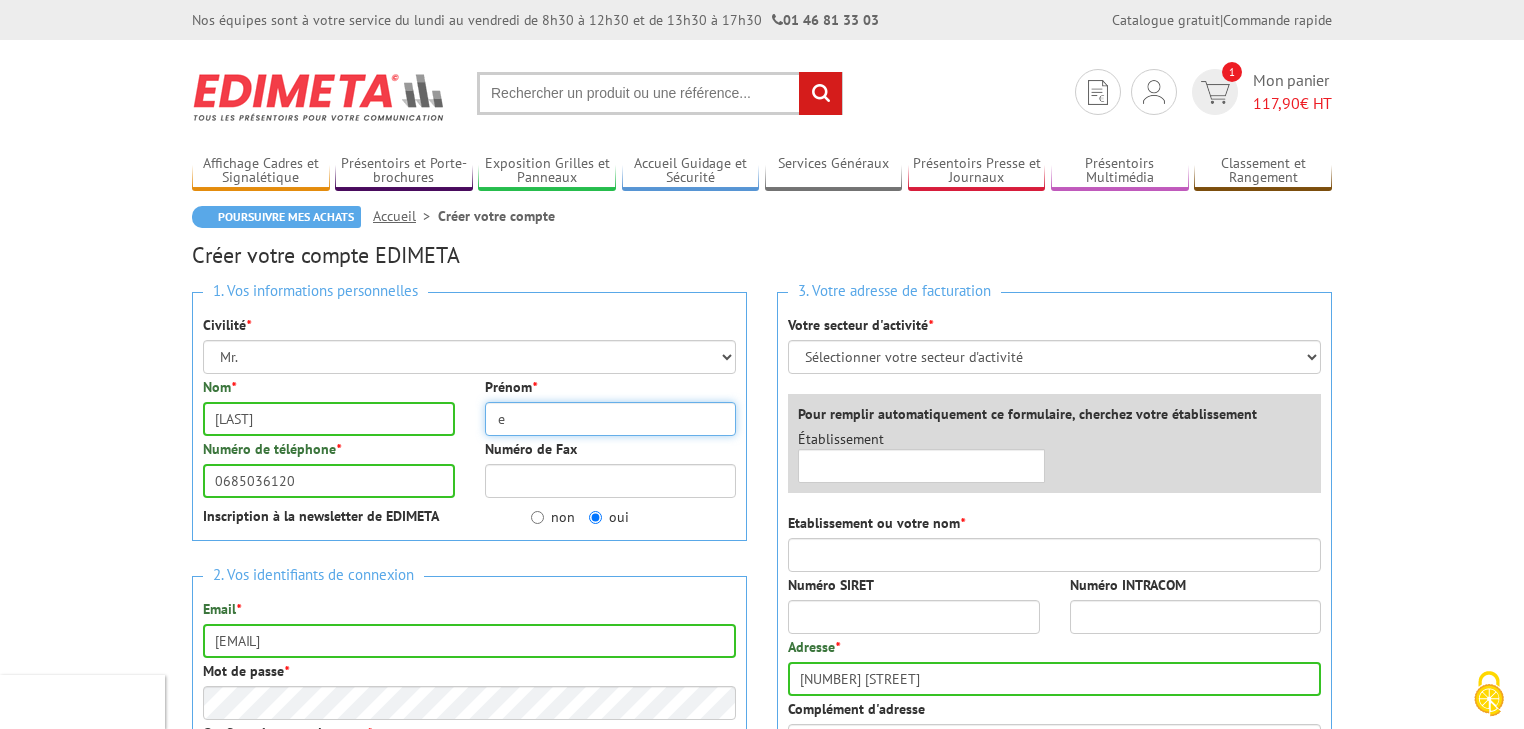 type on "[FIRST]" 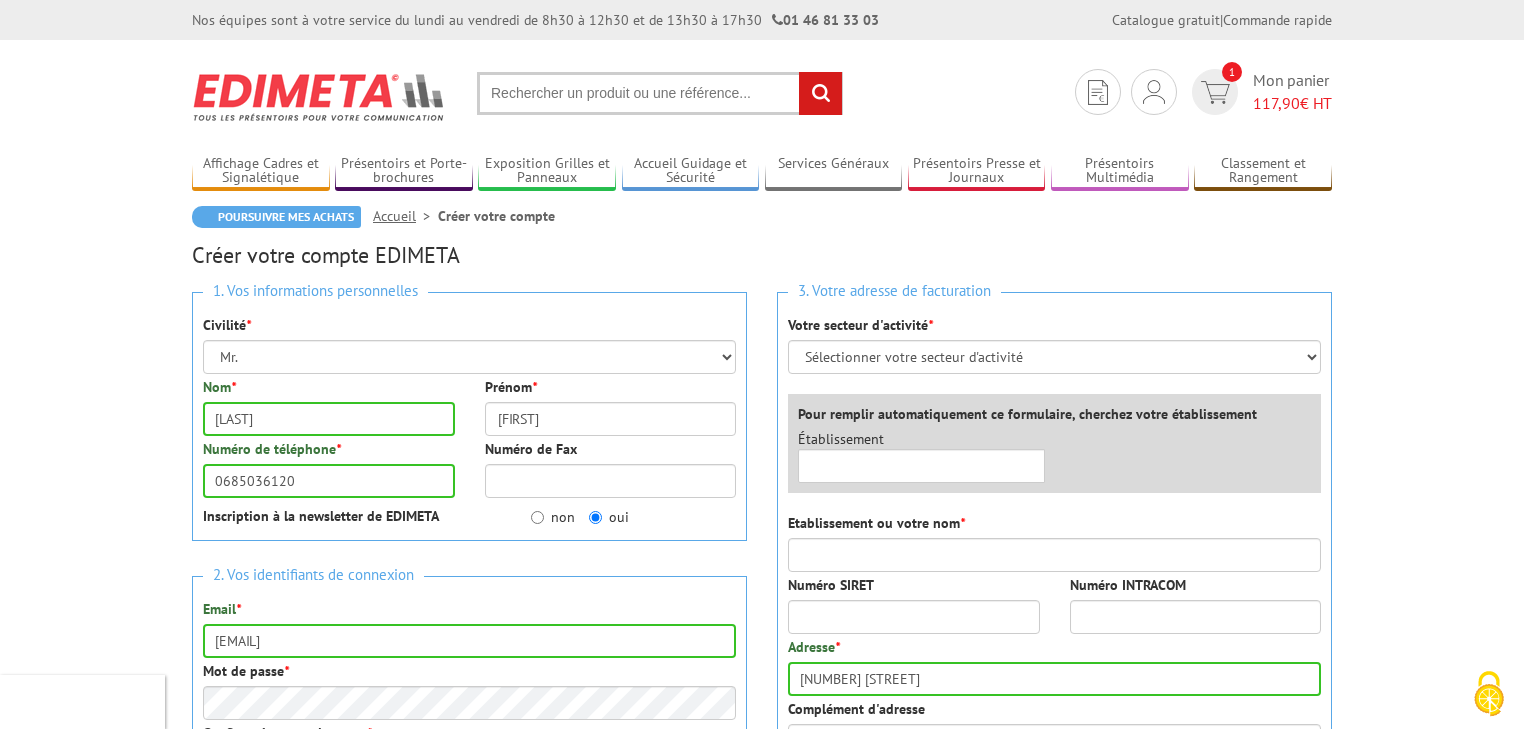 type on "PREFERENCE" 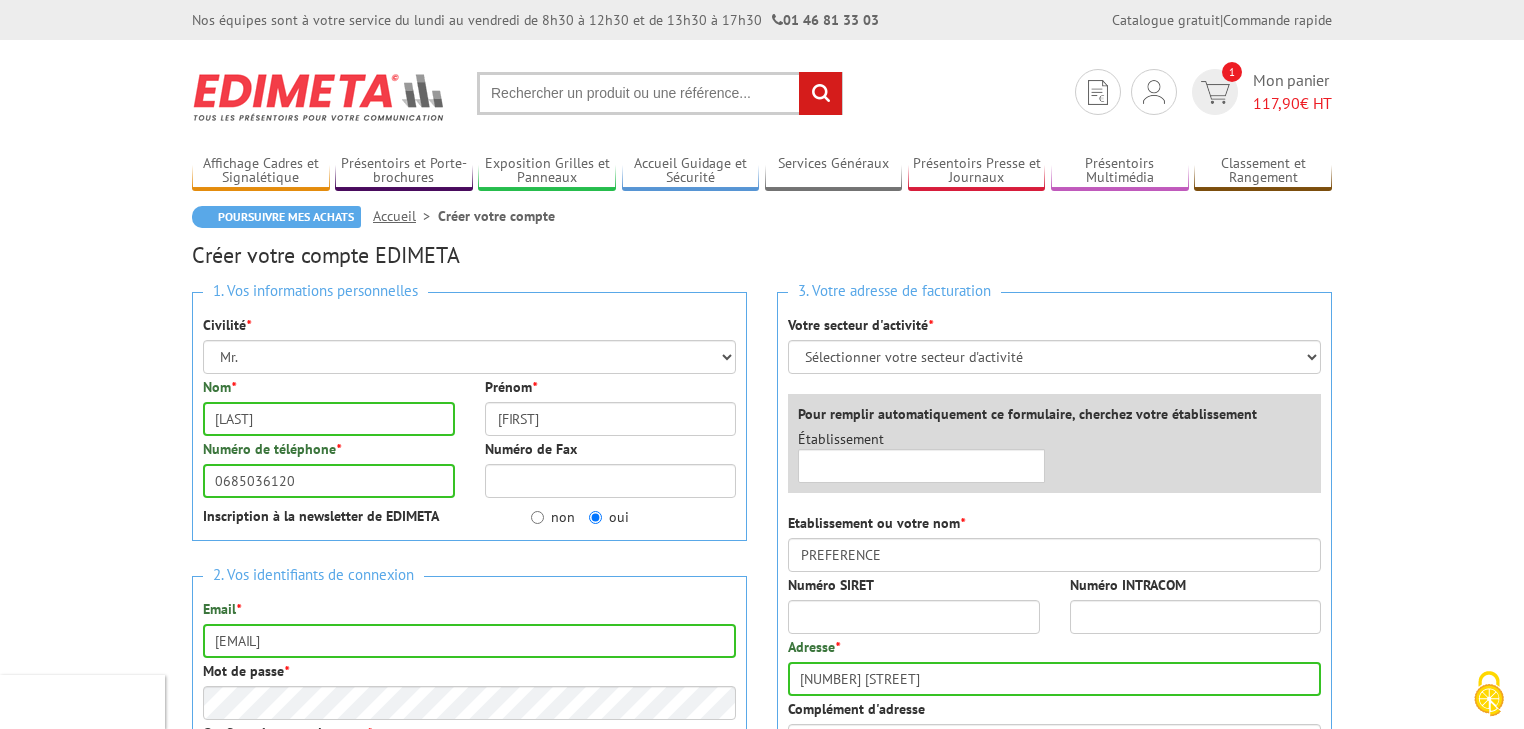 type on "[NUMBER] [STREET]" 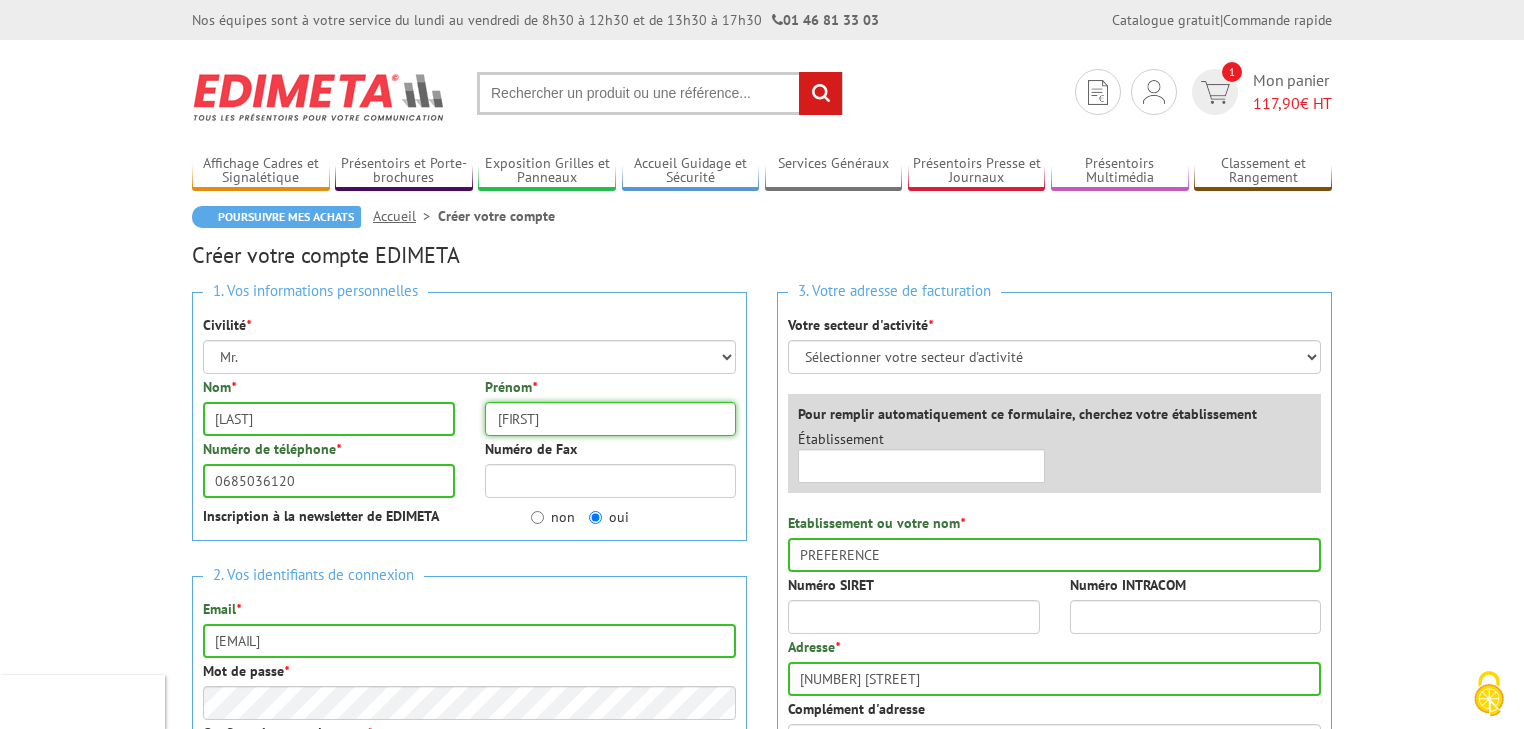 scroll, scrollTop: 80, scrollLeft: 0, axis: vertical 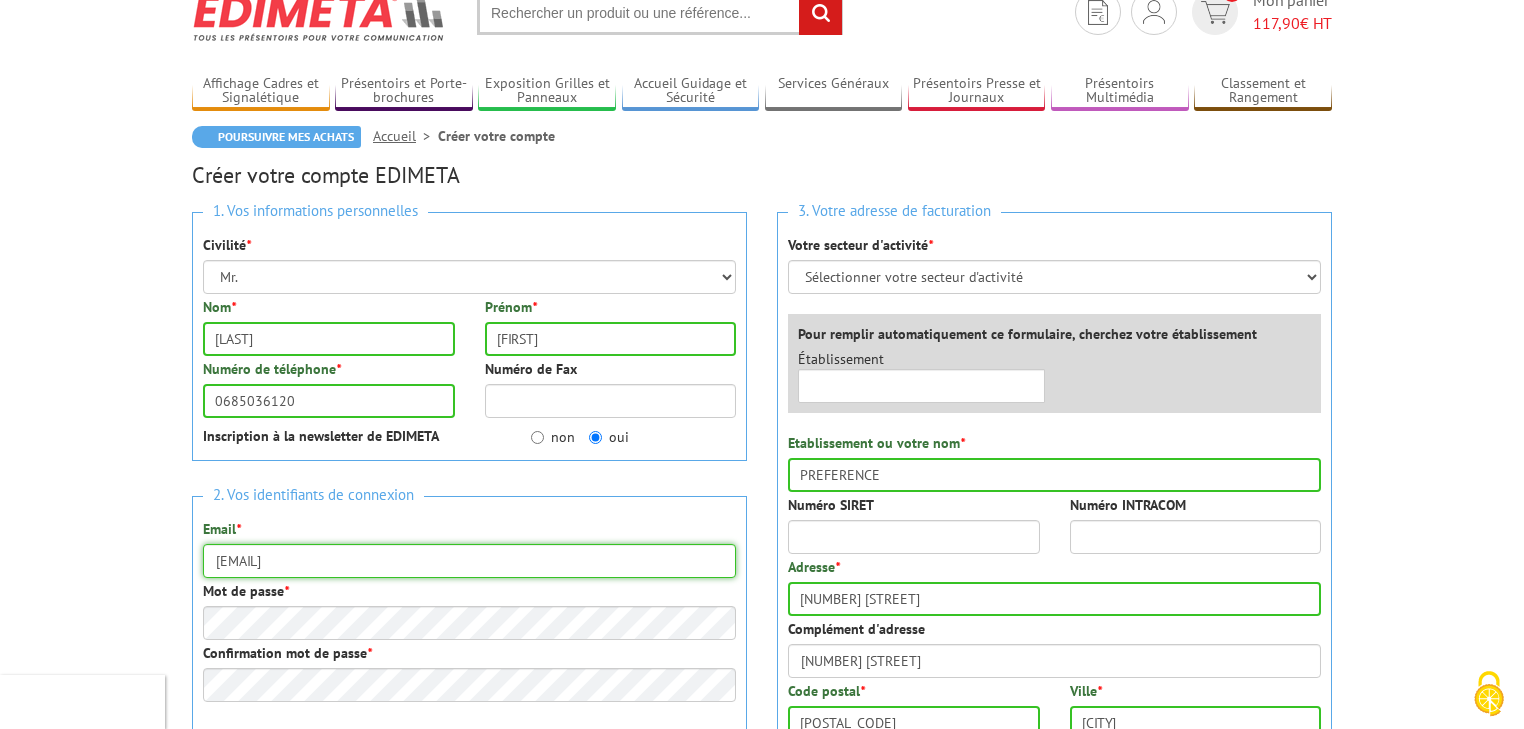 drag, startPoint x: 381, startPoint y: 552, endPoint x: -175, endPoint y: 547, distance: 556.02246 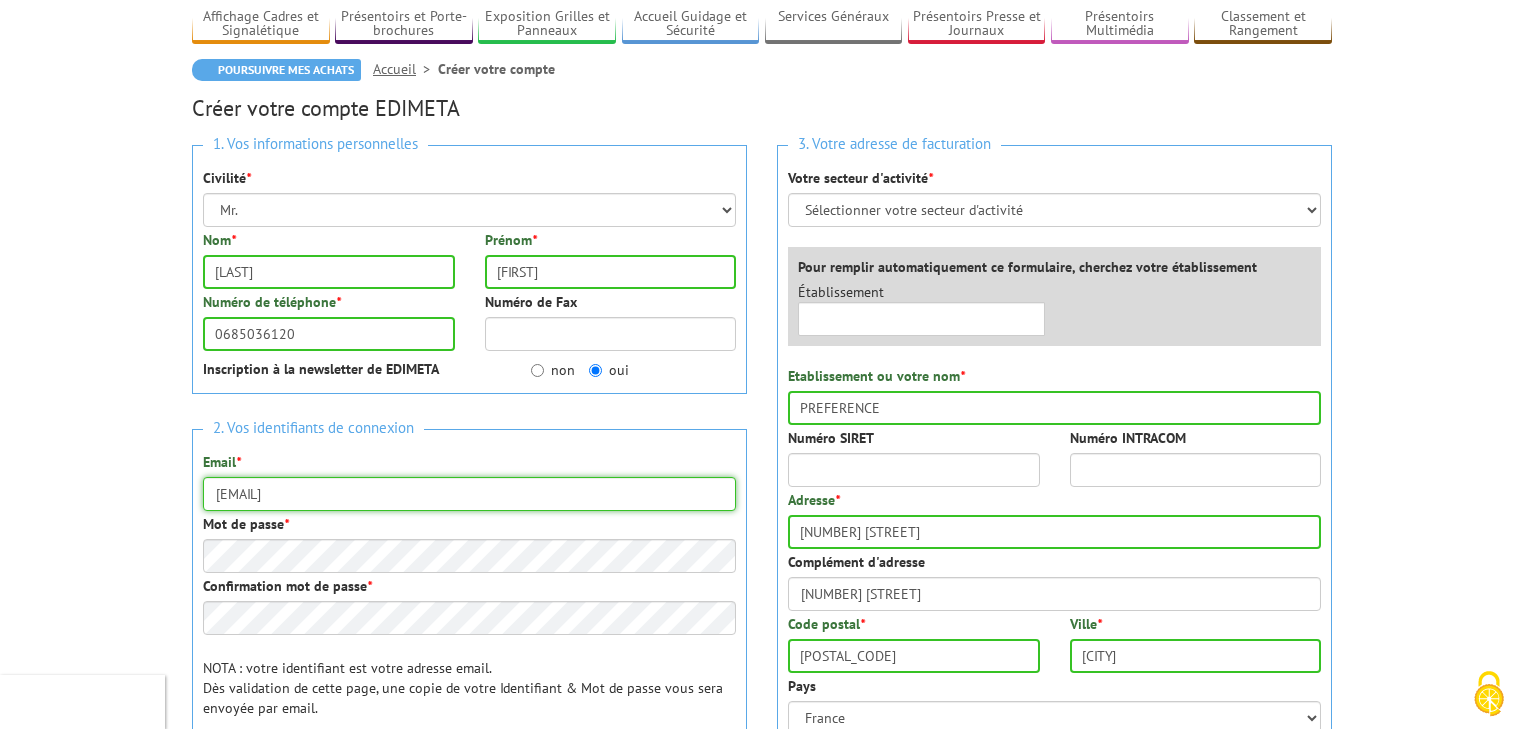 scroll, scrollTop: 240, scrollLeft: 0, axis: vertical 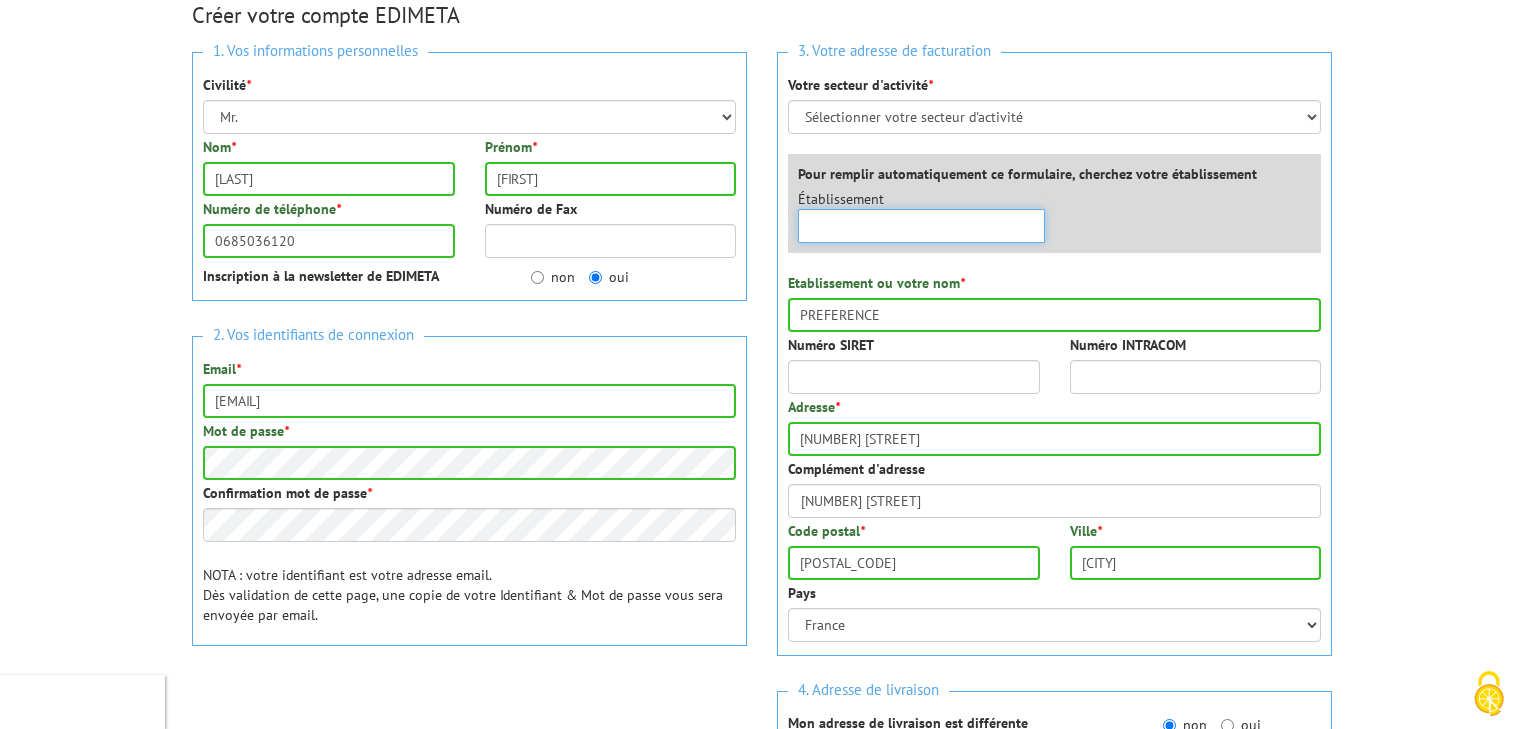 click at bounding box center [921, 226] 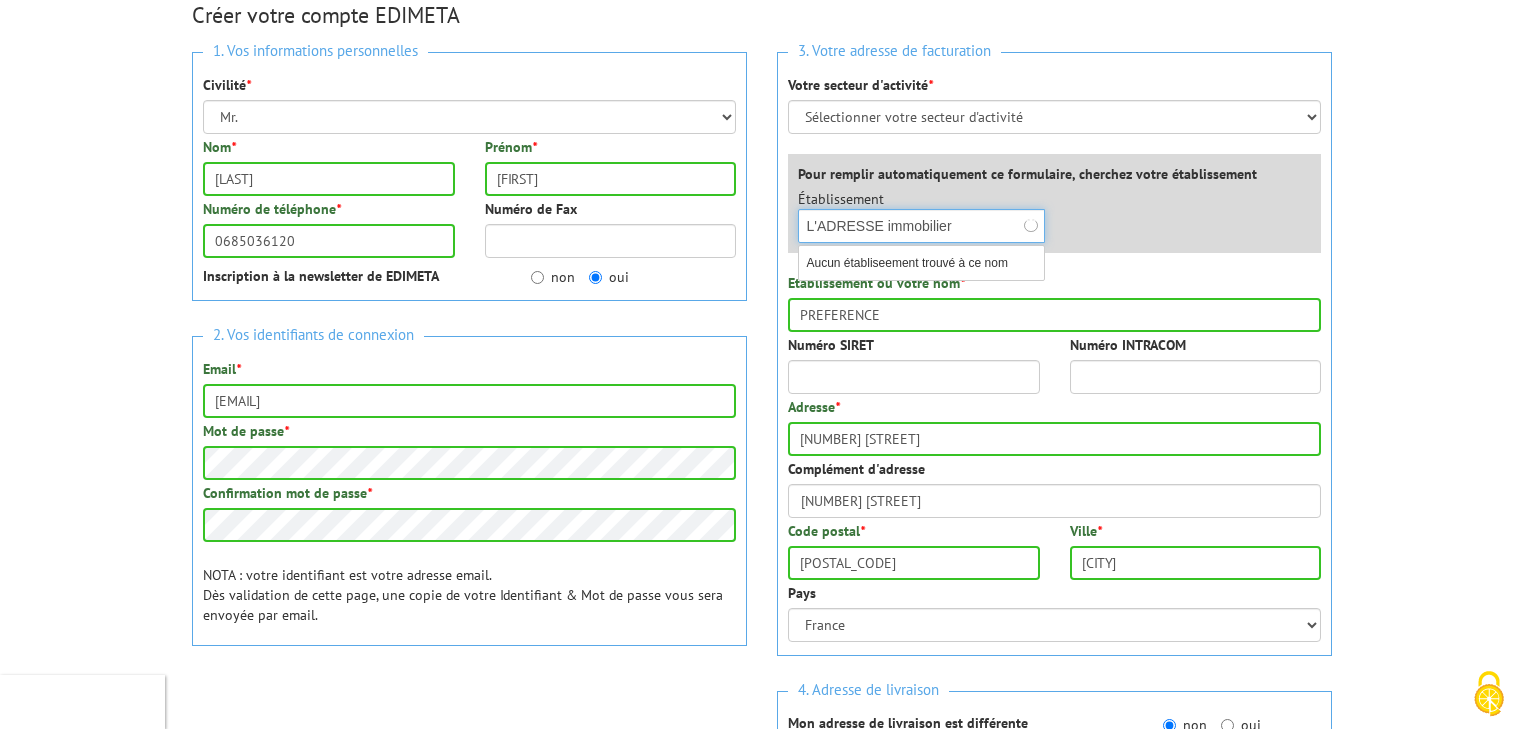 type on "L'ADRESSE immobilier" 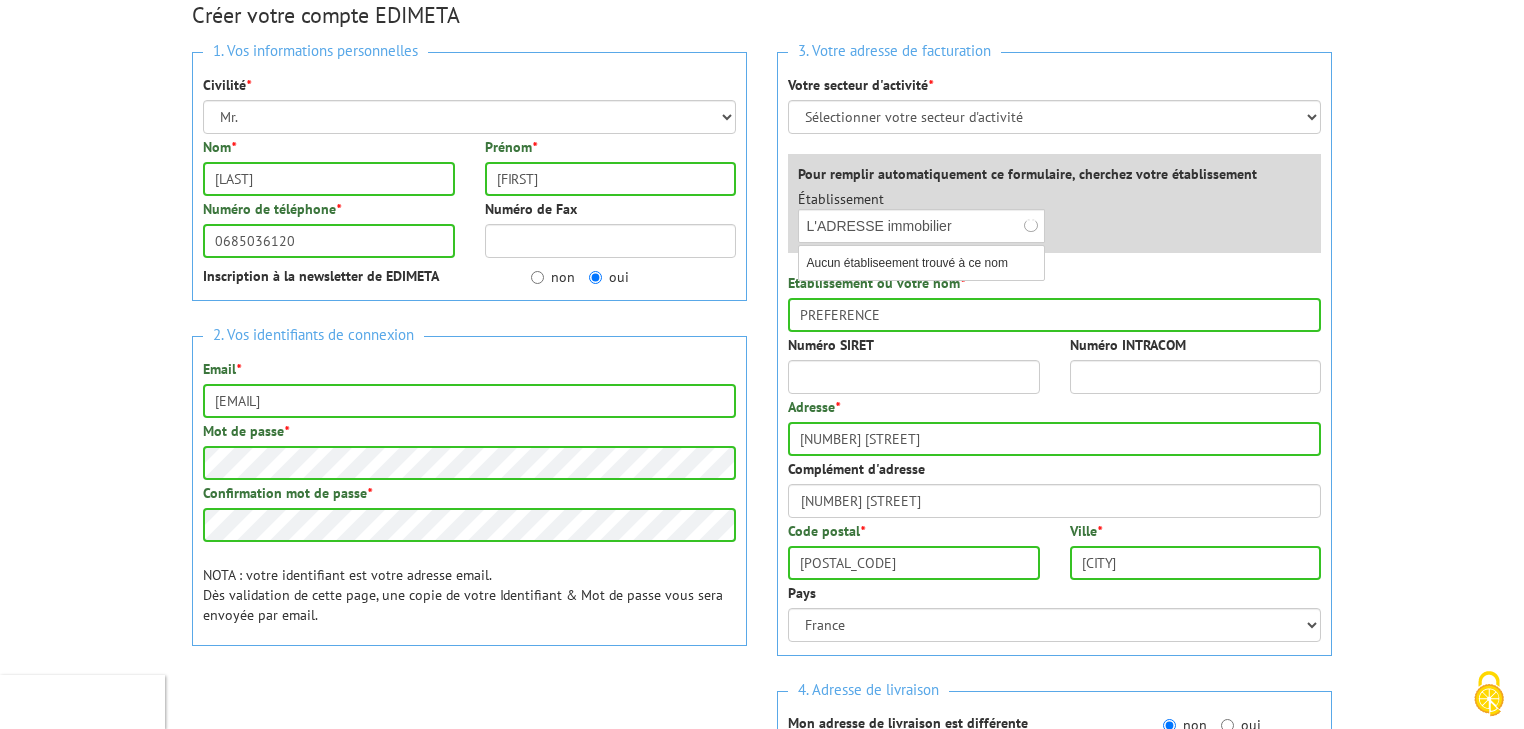 click on "Établissement
× L'ADRESSE immobilier
Aucun établiseement trouvé à ce nom" at bounding box center (1059, 221) 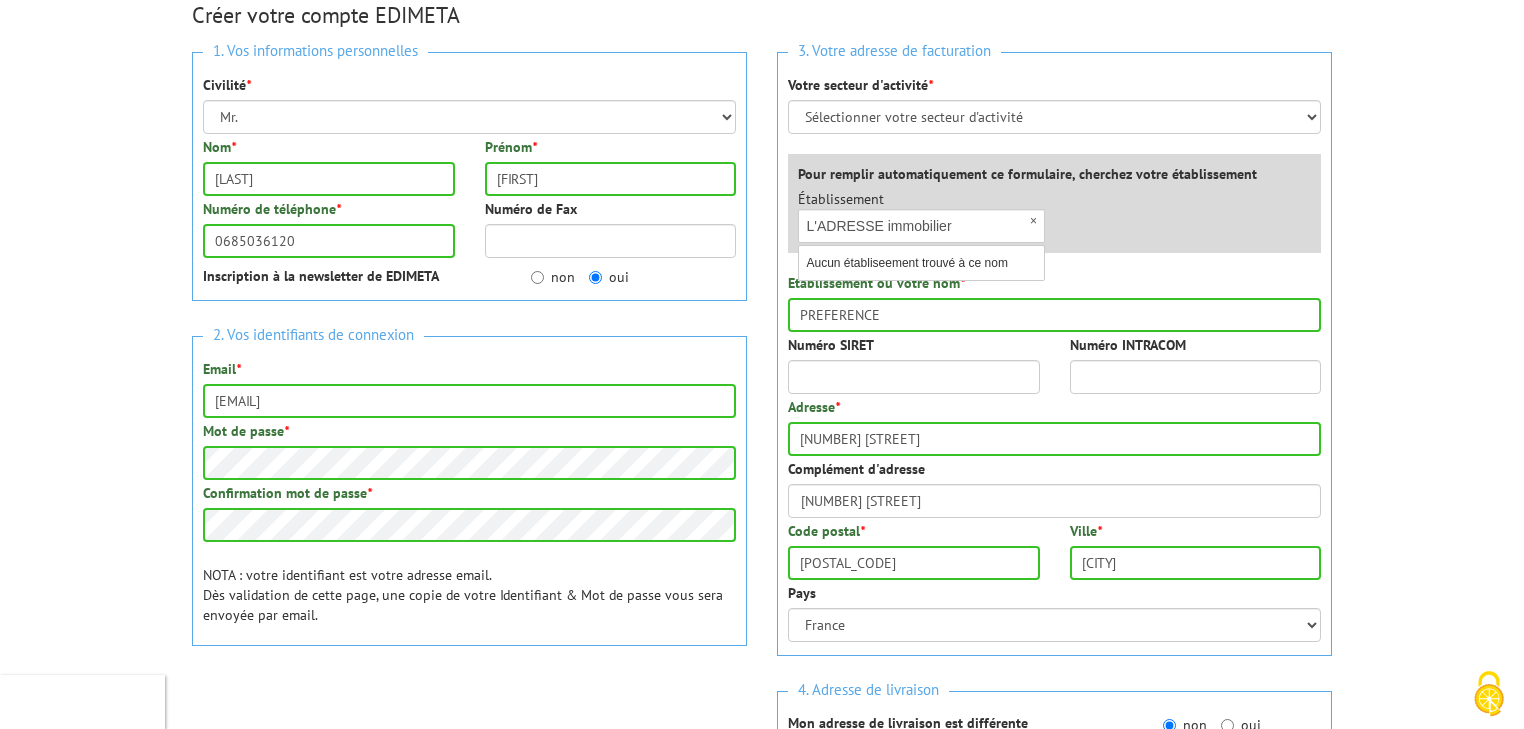 click on "Établissement
× L'ADRESSE immobilier
Aucun établiseement trouvé à ce nom" at bounding box center [1059, 221] 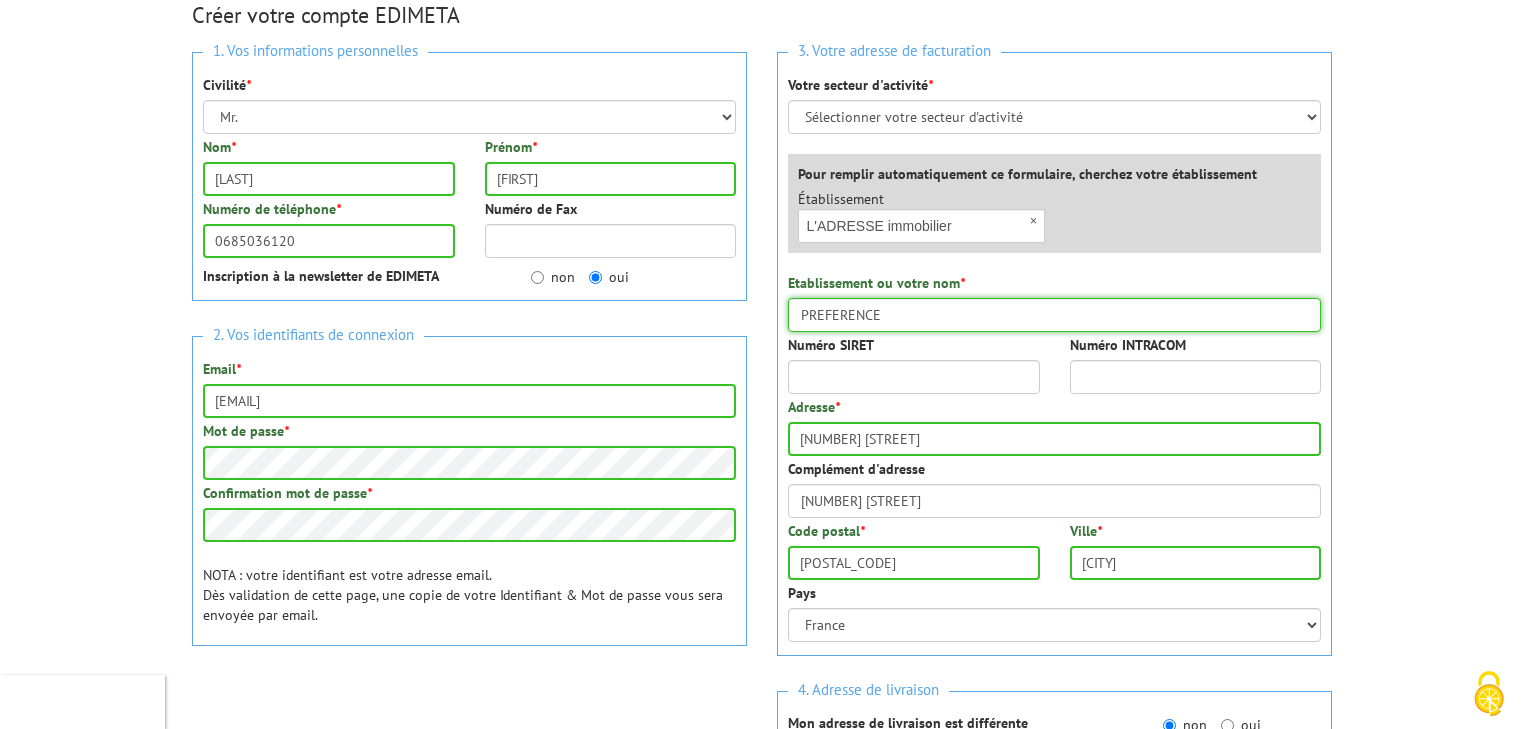 click on "PREFERENCE" at bounding box center [1054, 315] 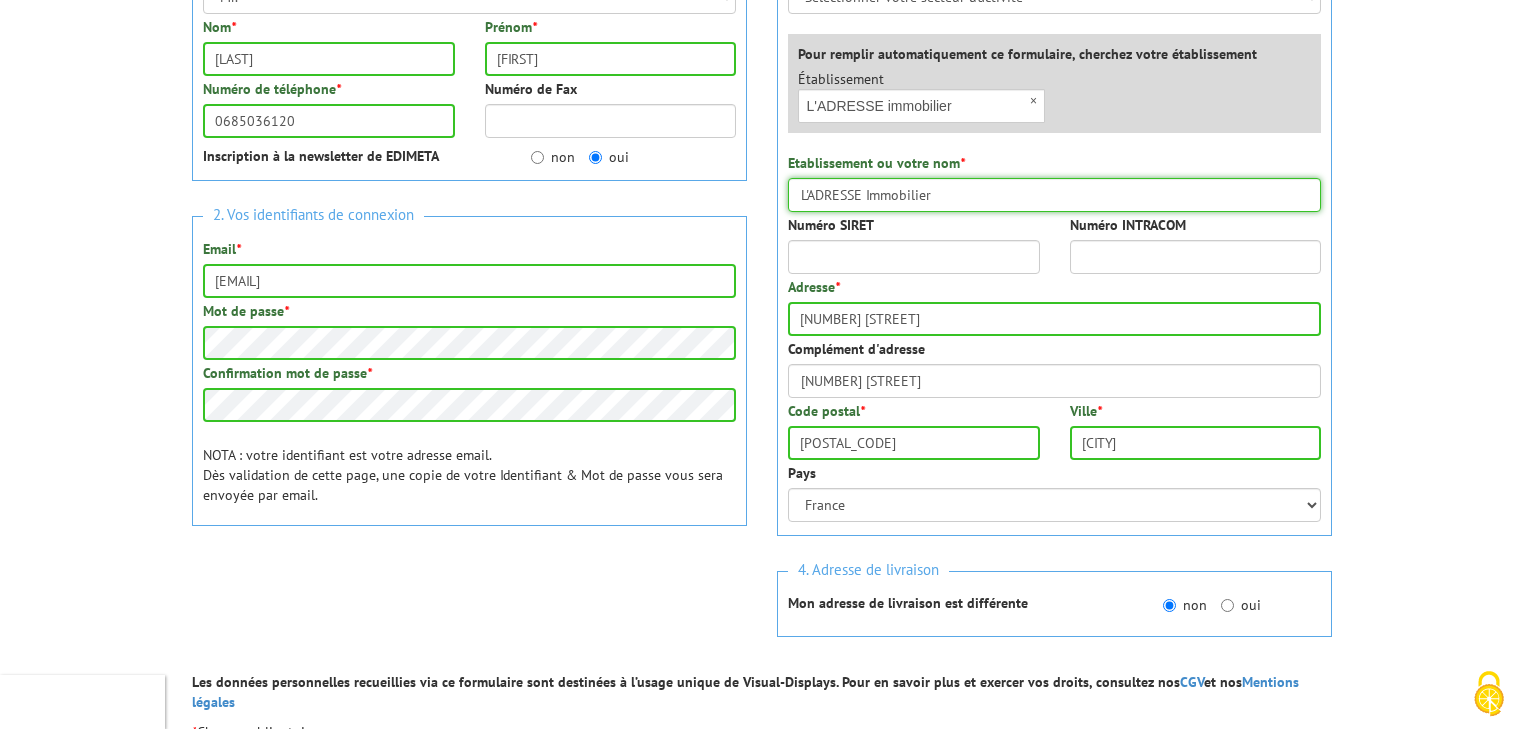 scroll, scrollTop: 400, scrollLeft: 0, axis: vertical 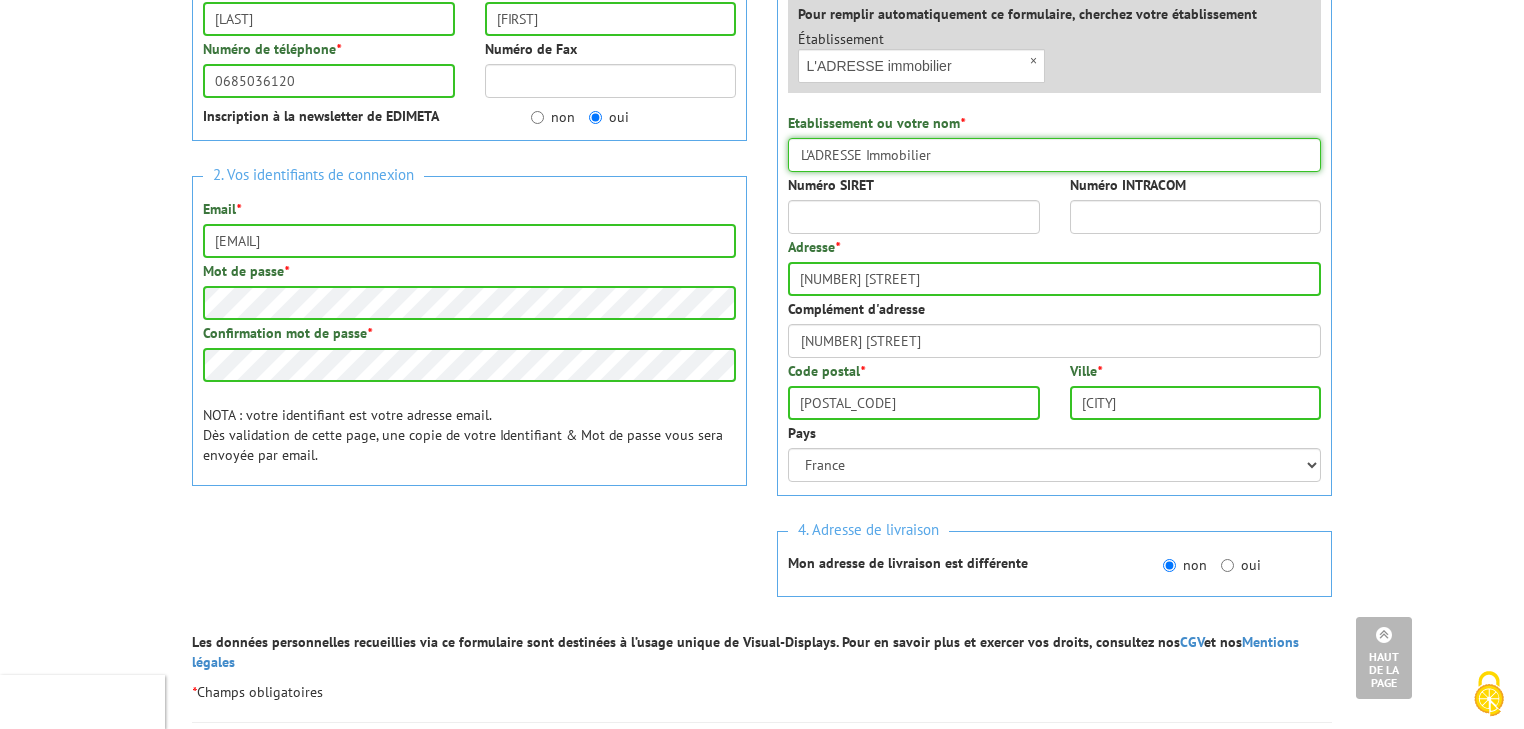 type on "L'ADRESSE Immobilier" 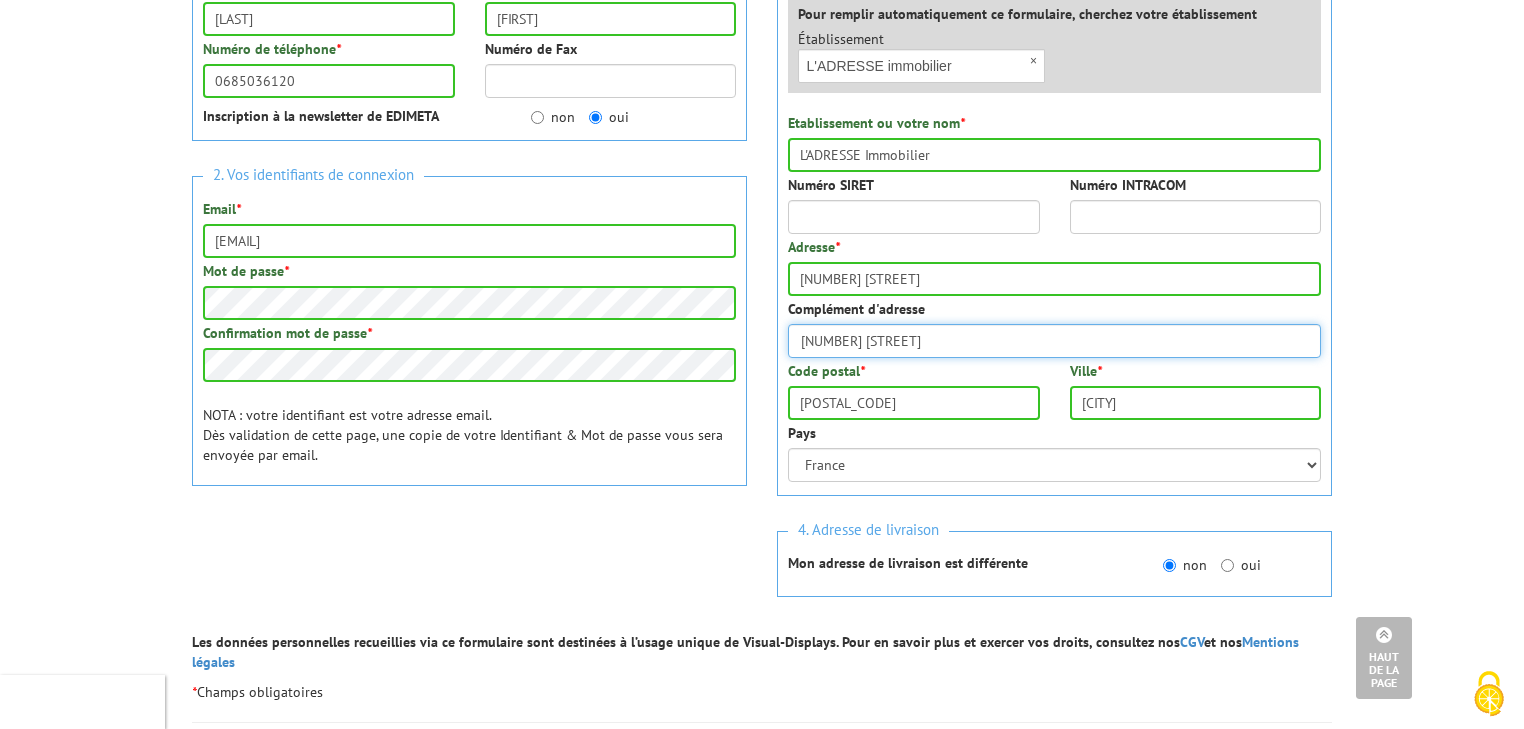 drag, startPoint x: 1043, startPoint y: 342, endPoint x: 714, endPoint y: 336, distance: 329.05472 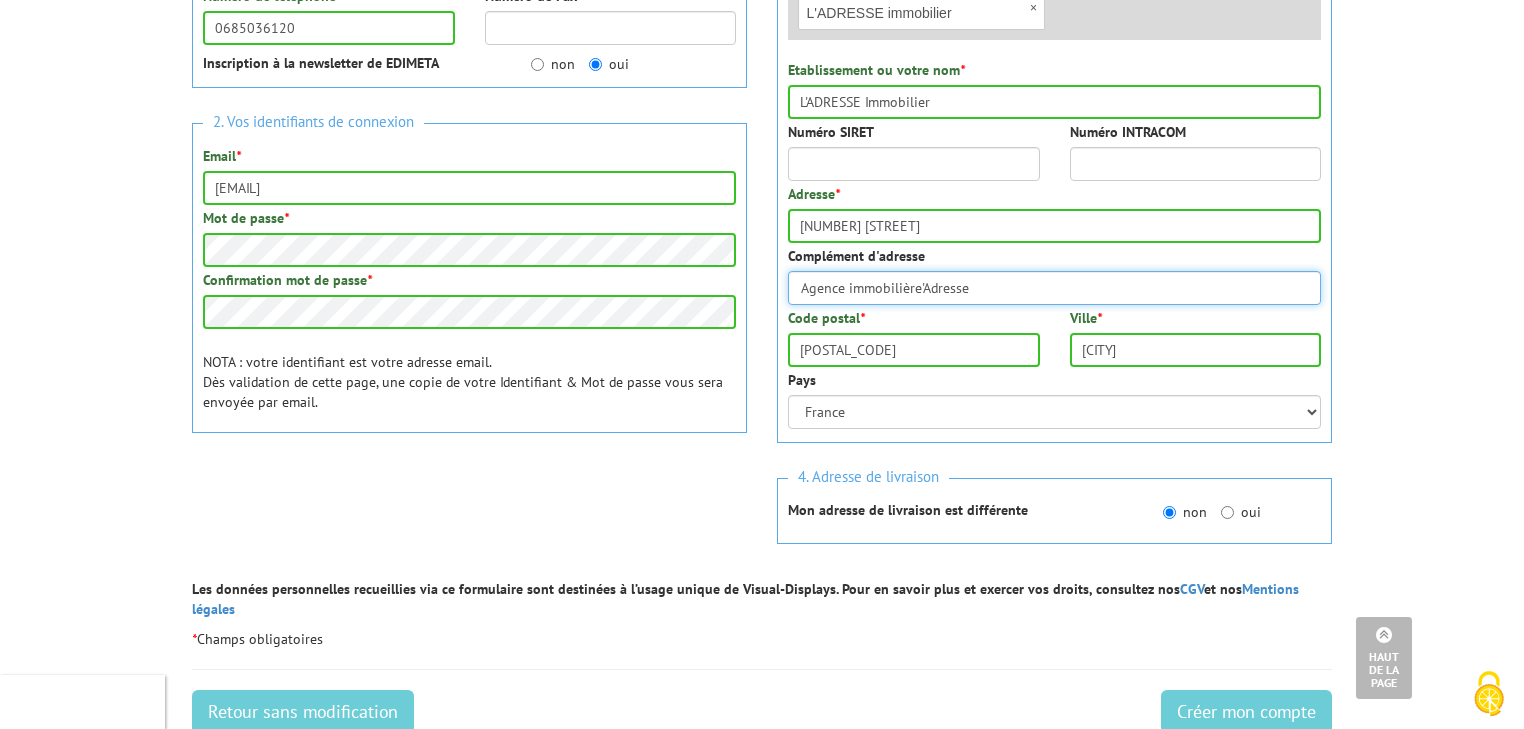 scroll, scrollTop: 480, scrollLeft: 0, axis: vertical 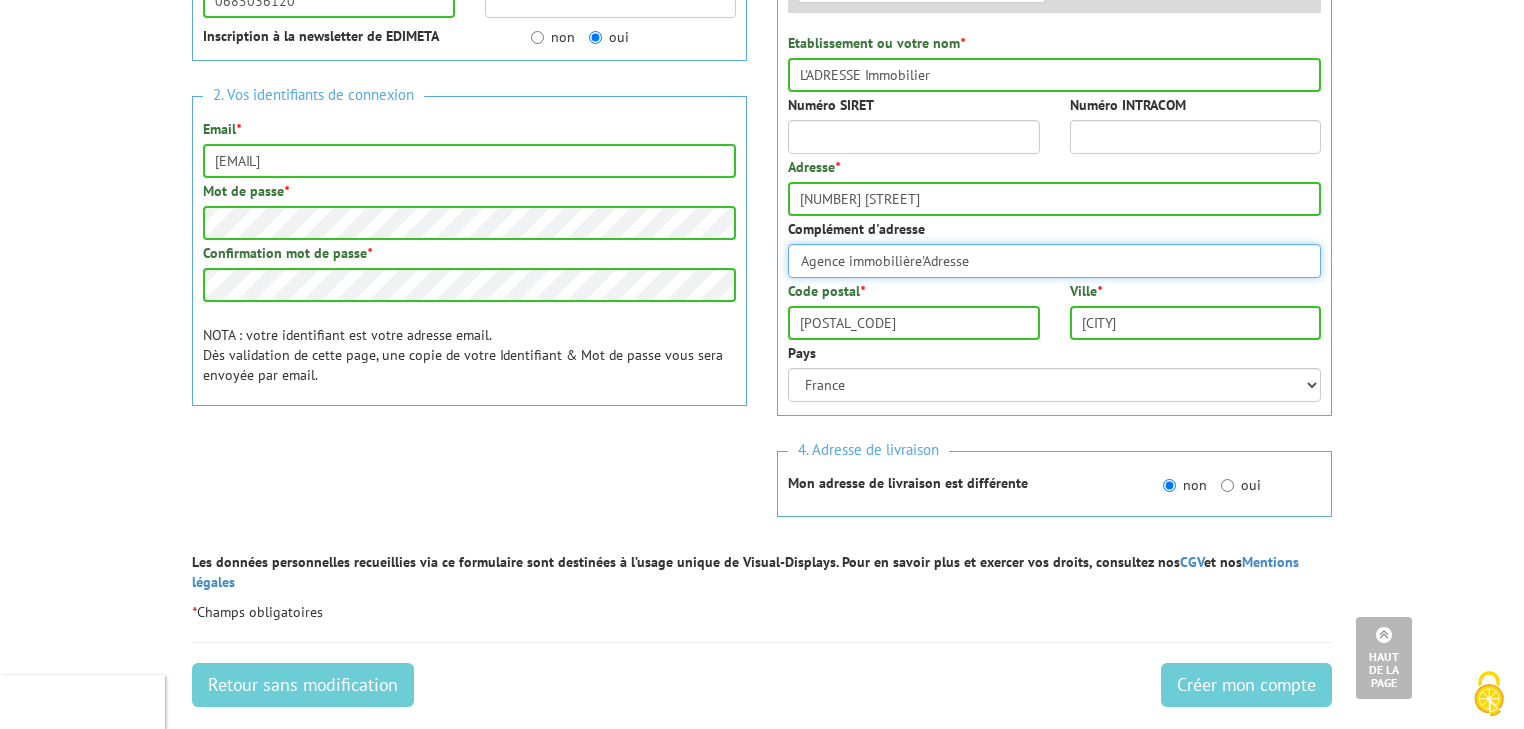 type on "Agence immobilière'Adresse" 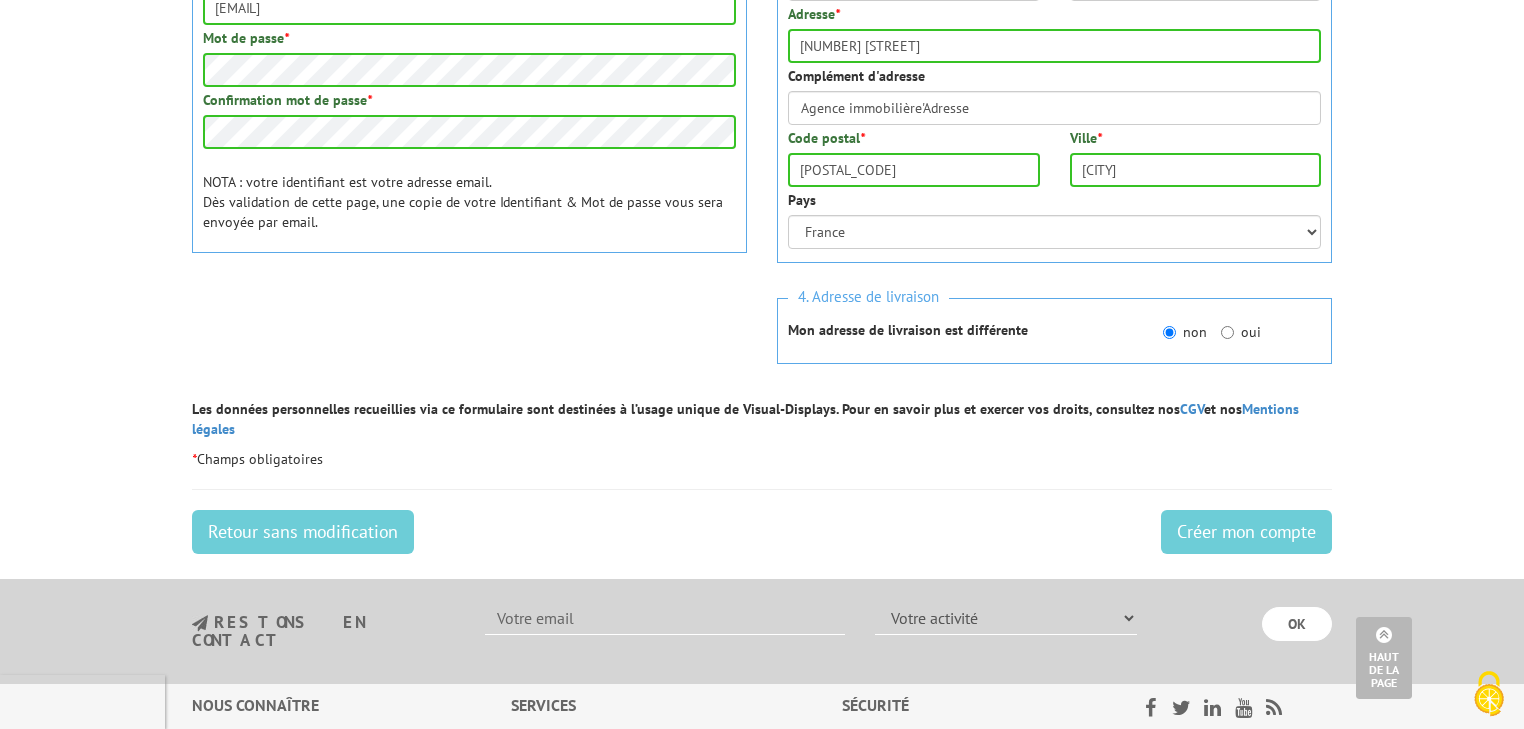 scroll, scrollTop: 640, scrollLeft: 0, axis: vertical 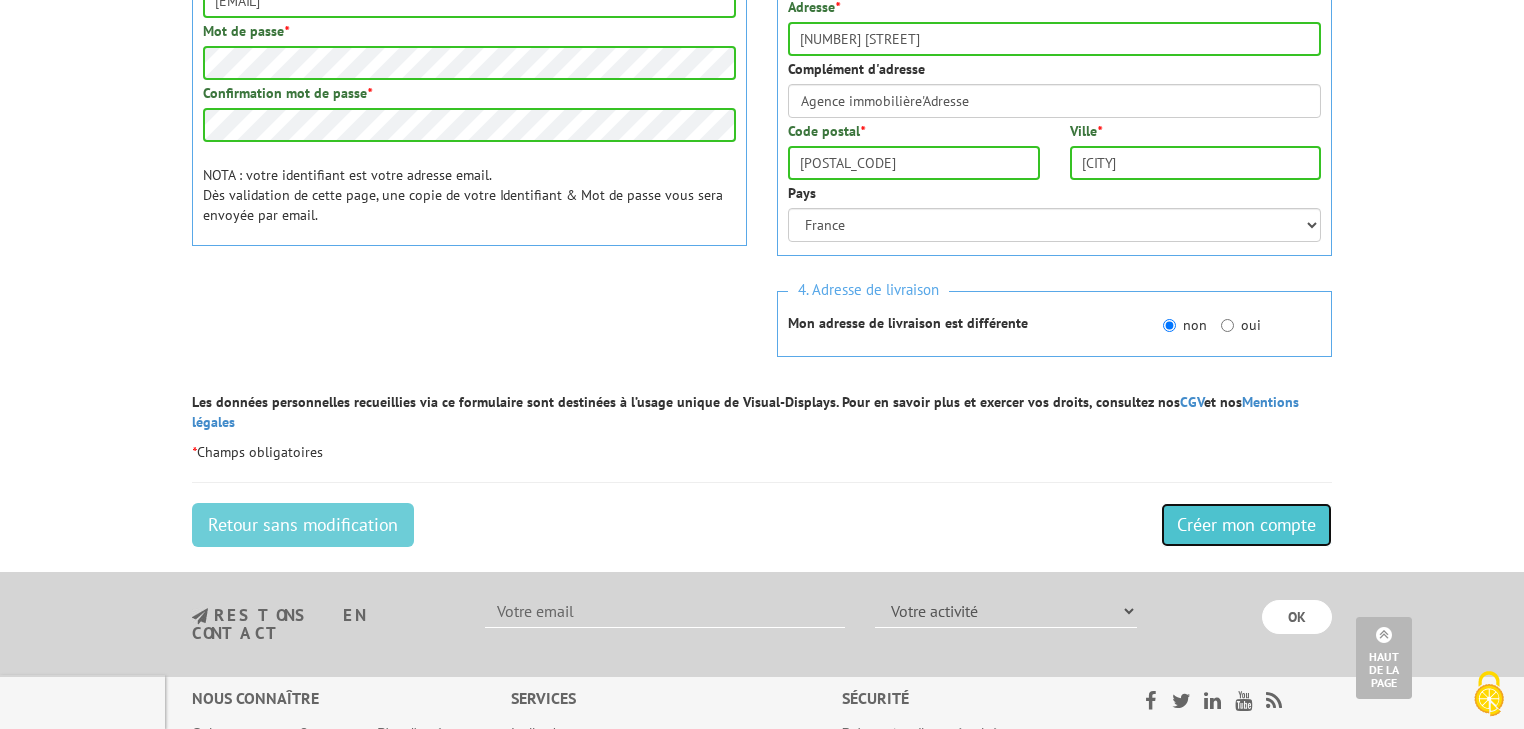 click on "Créer mon compte" at bounding box center [1246, 525] 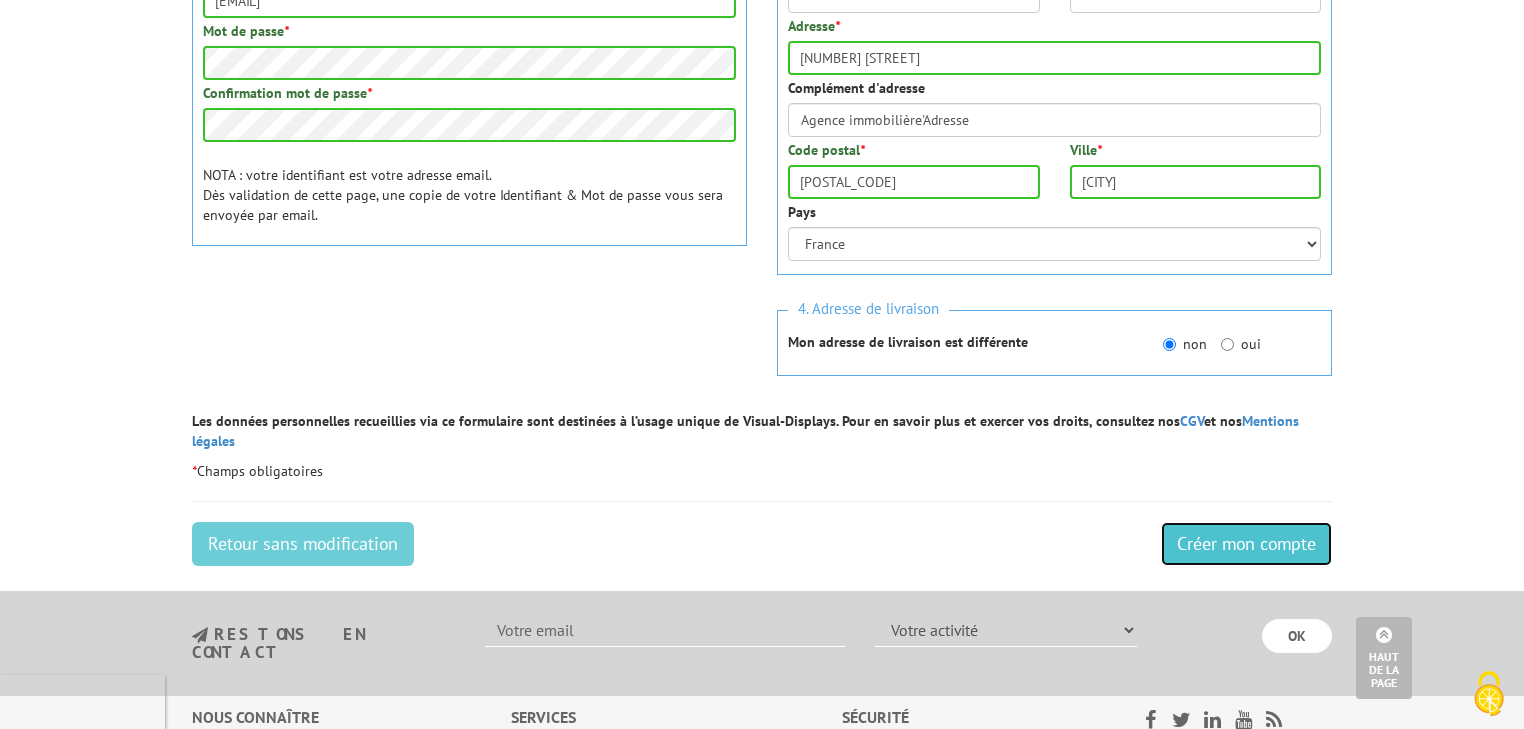 scroll, scrollTop: 256, scrollLeft: 0, axis: vertical 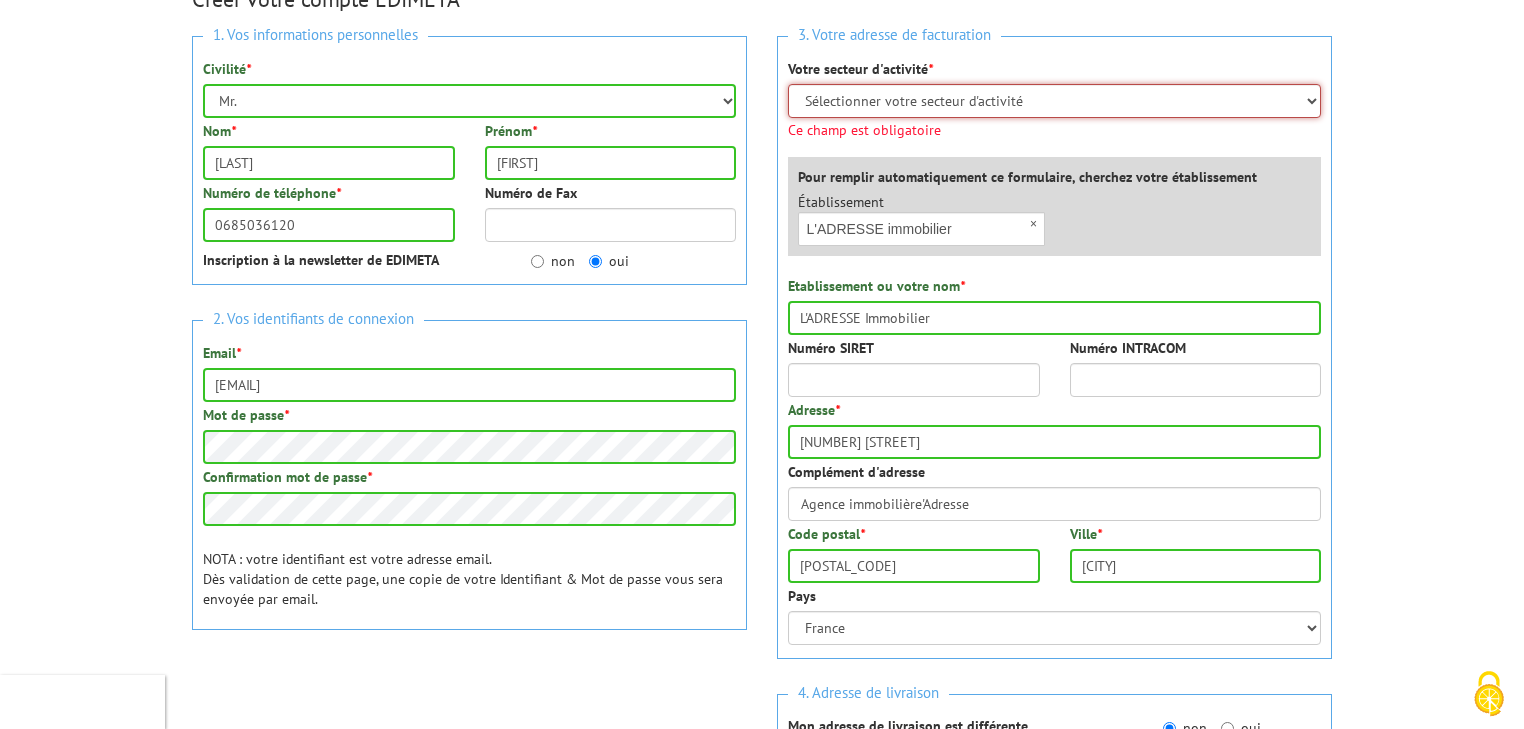 click on "Sélectionner votre secteur d'activité
Administrations et collectivités
Magasins et commerces
Entreprises du secteur privé
Comités d'entreprises" at bounding box center [1054, 101] 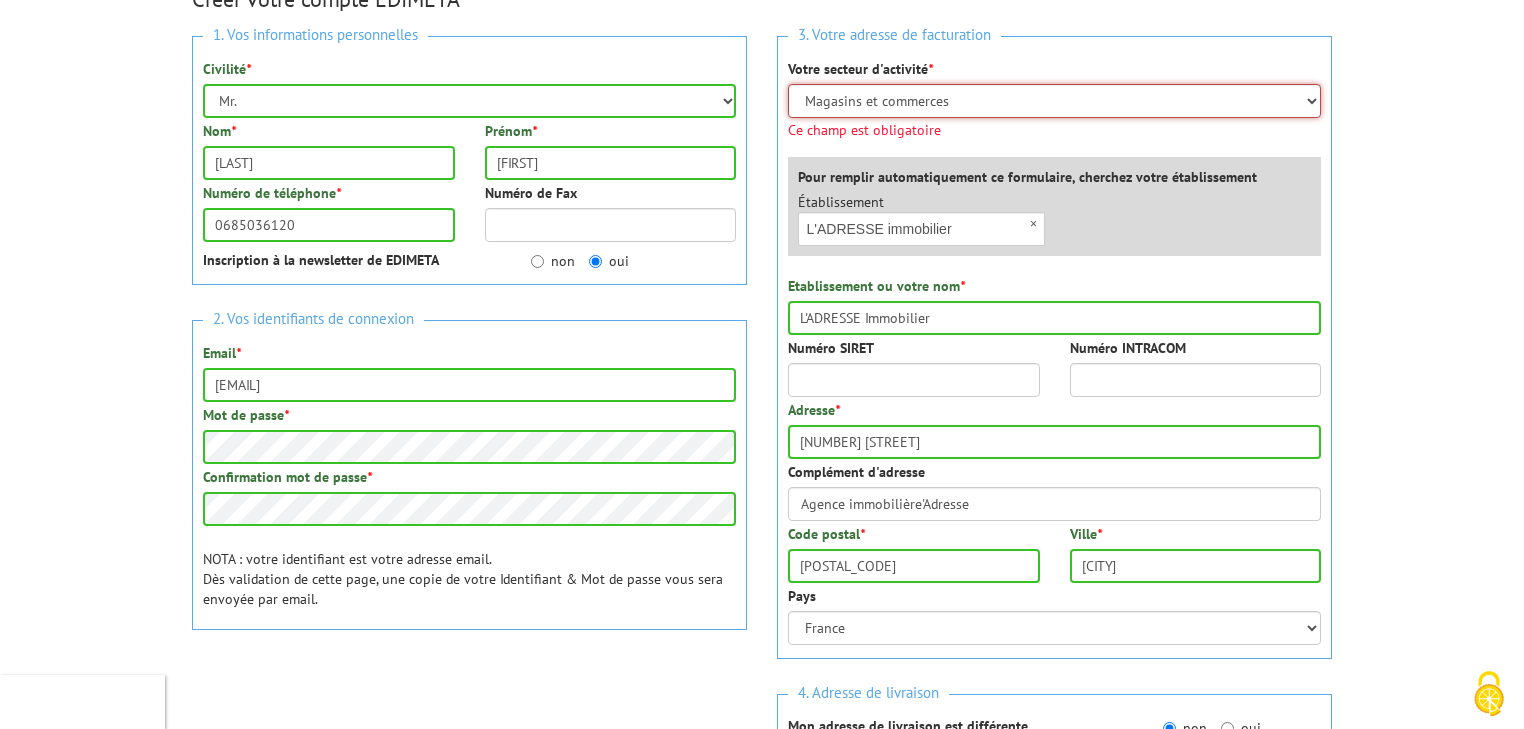 click on "Sélectionner votre secteur d'activité
Administrations et collectivités
Magasins et commerces
Entreprises du secteur privé
Comités d'entreprises" at bounding box center [1054, 101] 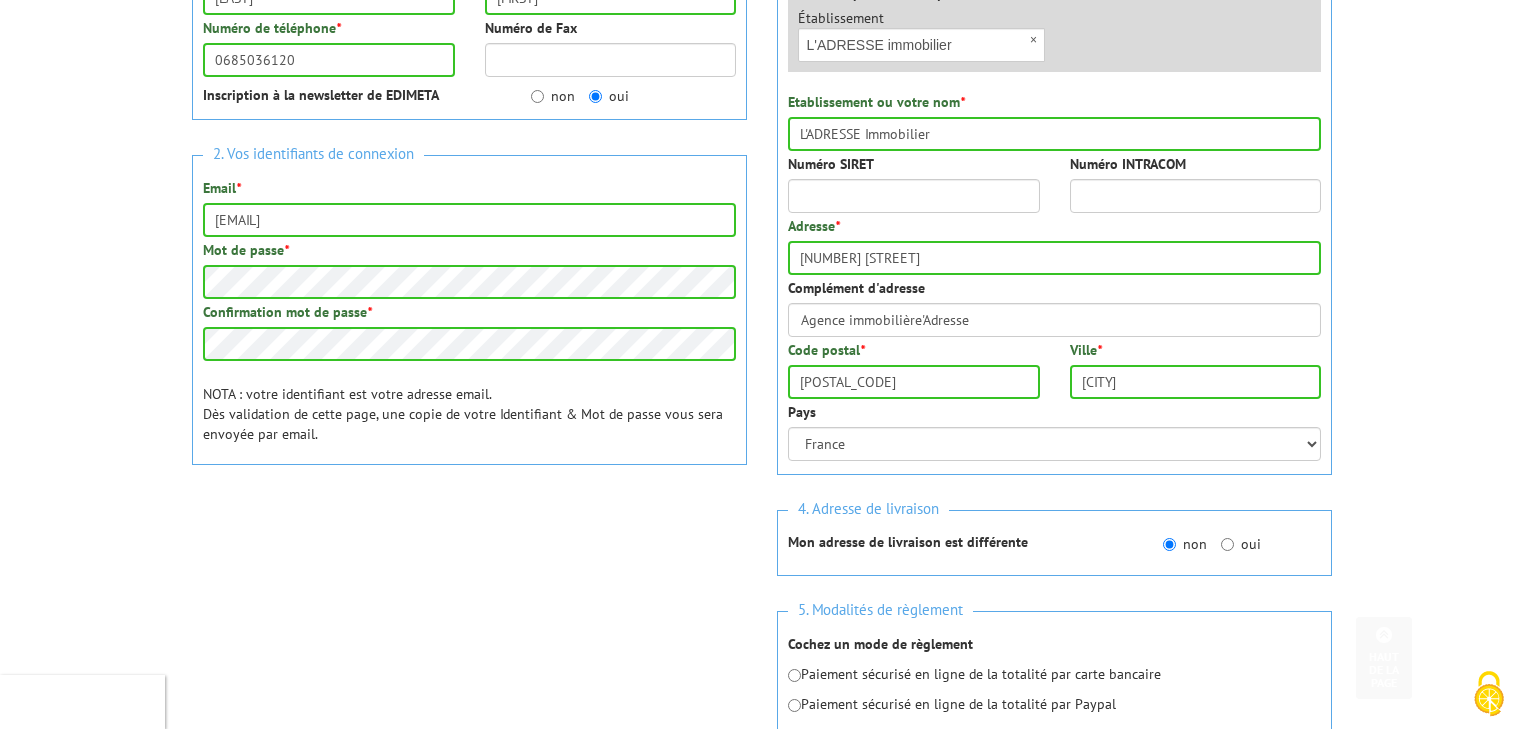scroll, scrollTop: 656, scrollLeft: 0, axis: vertical 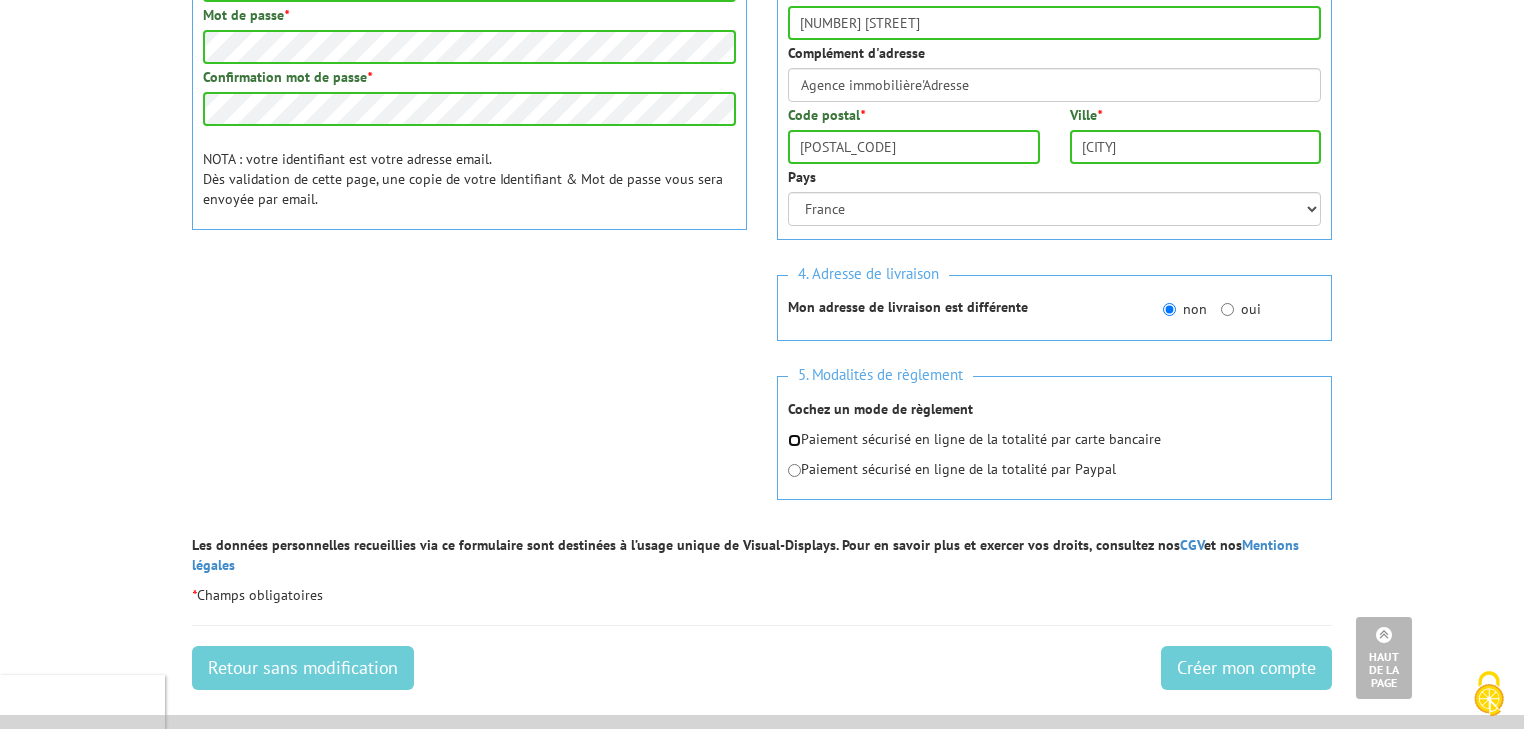 click at bounding box center (794, 440) 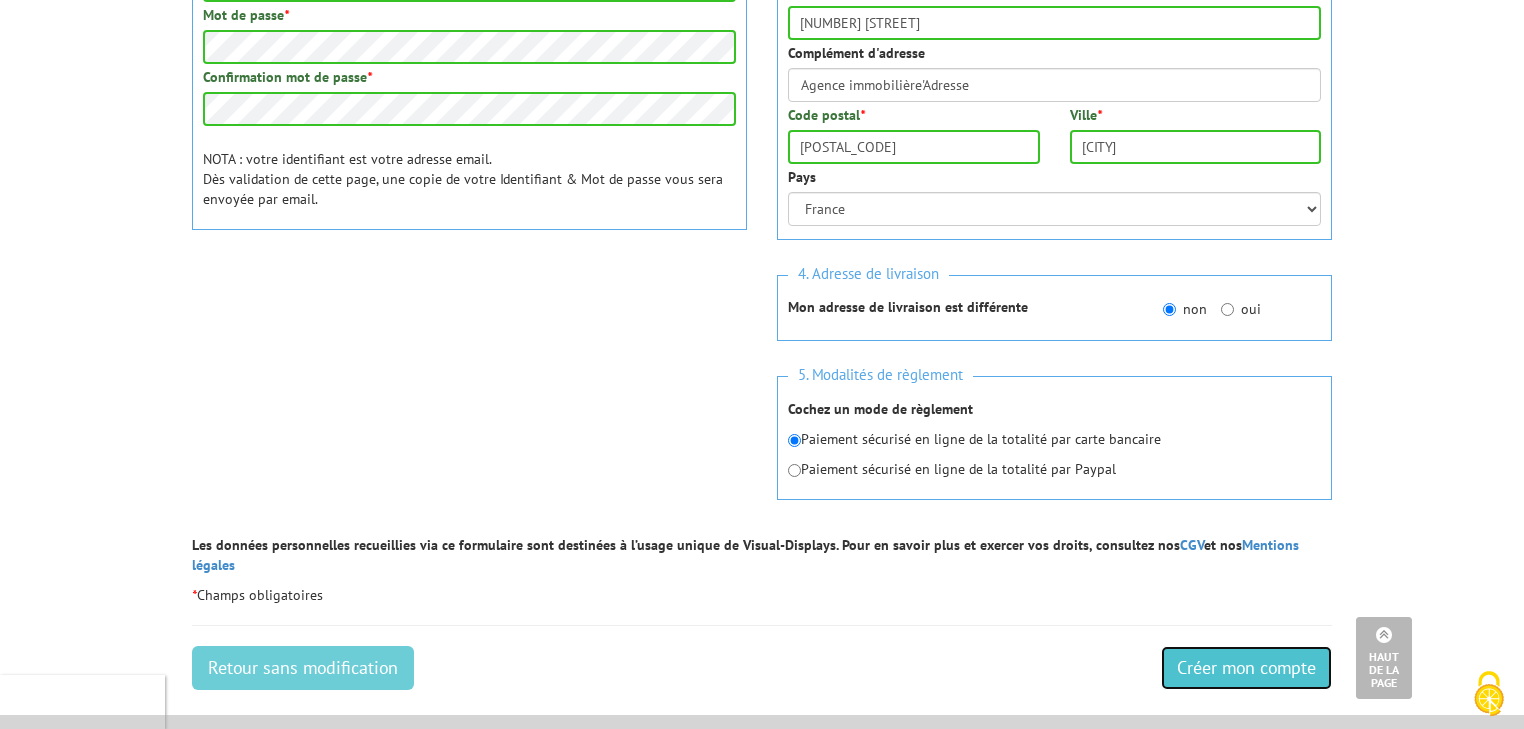click on "Créer mon compte" at bounding box center [1246, 668] 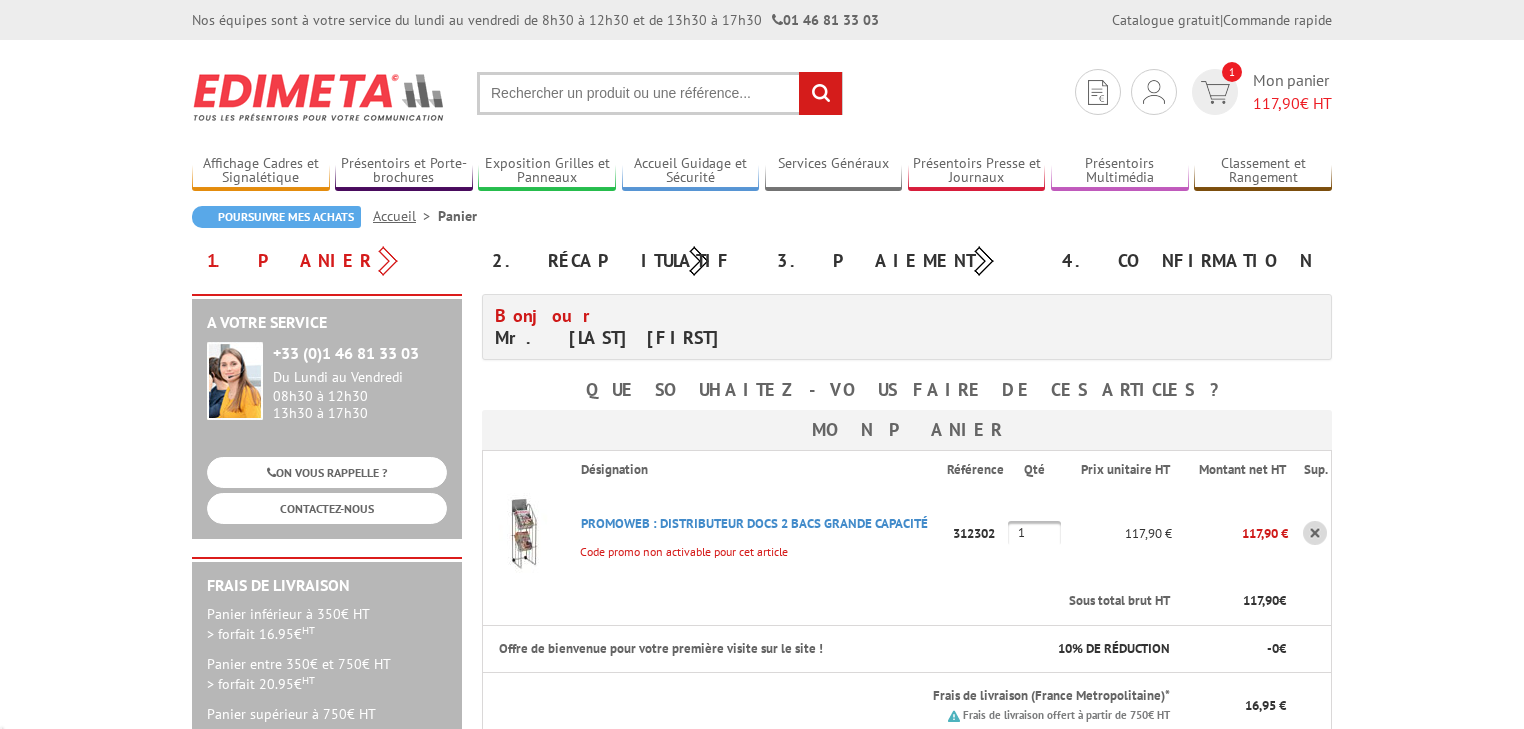 scroll, scrollTop: 0, scrollLeft: 0, axis: both 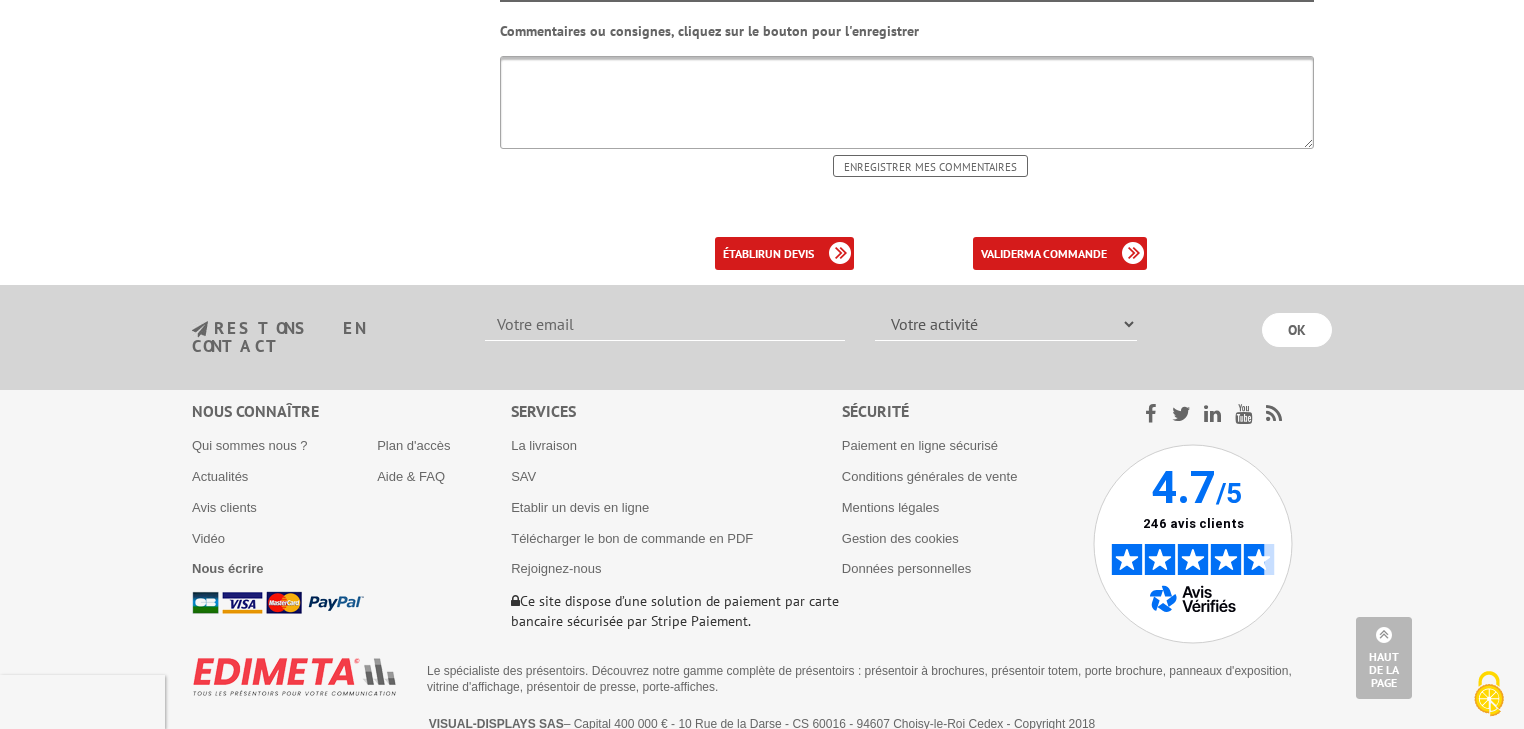 click on "Gestion des cookies" at bounding box center [967, 538] 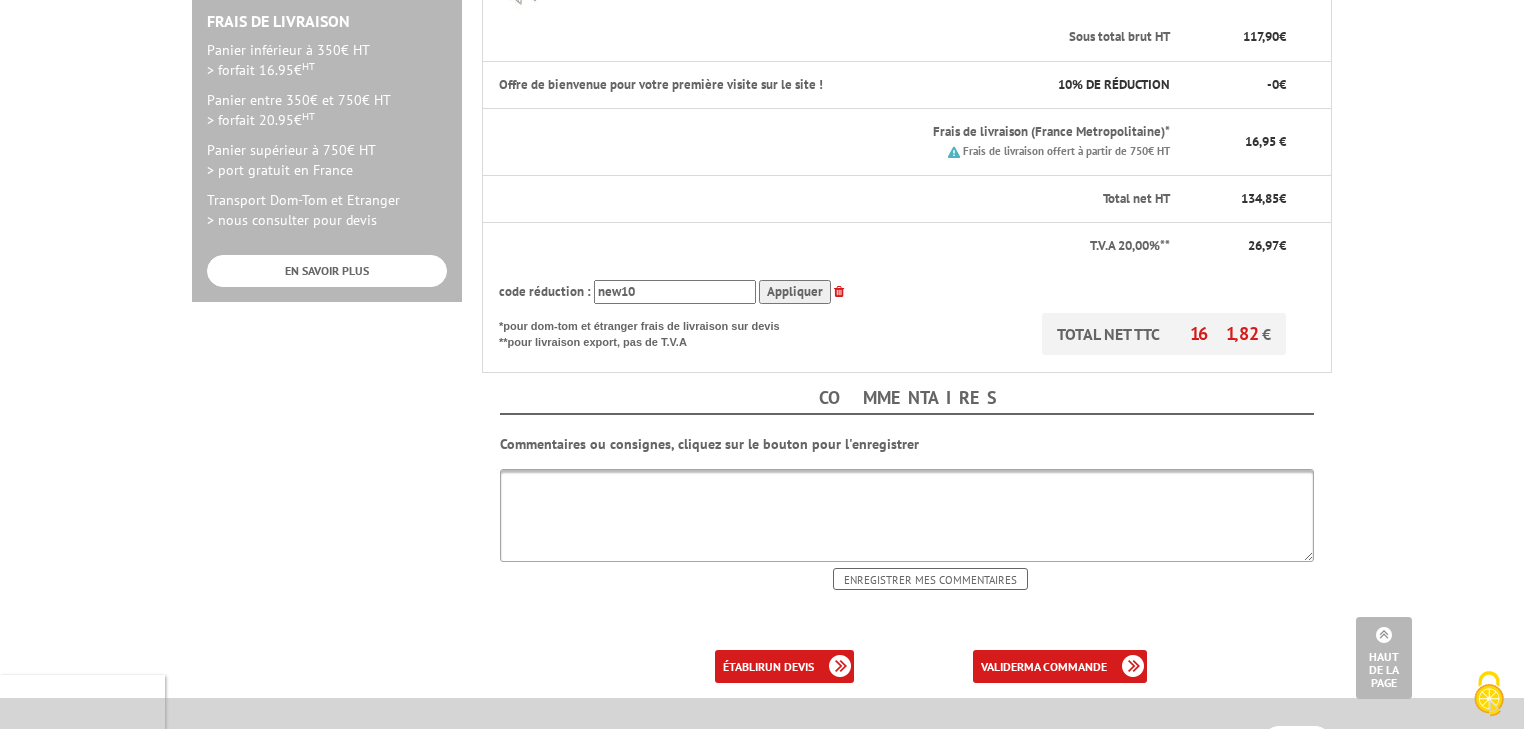 scroll, scrollTop: 577, scrollLeft: 0, axis: vertical 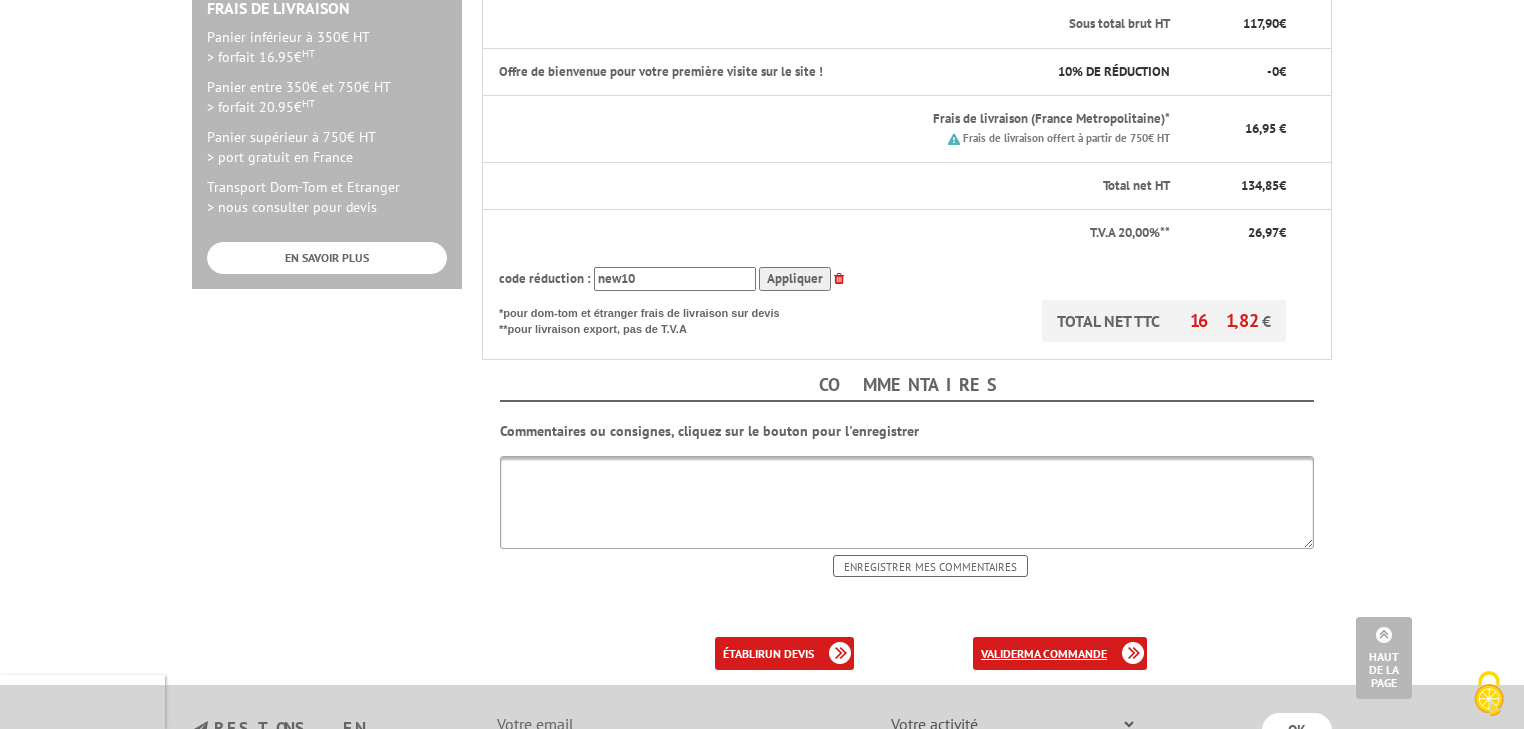 click on "valider  ma commande" at bounding box center [1060, 653] 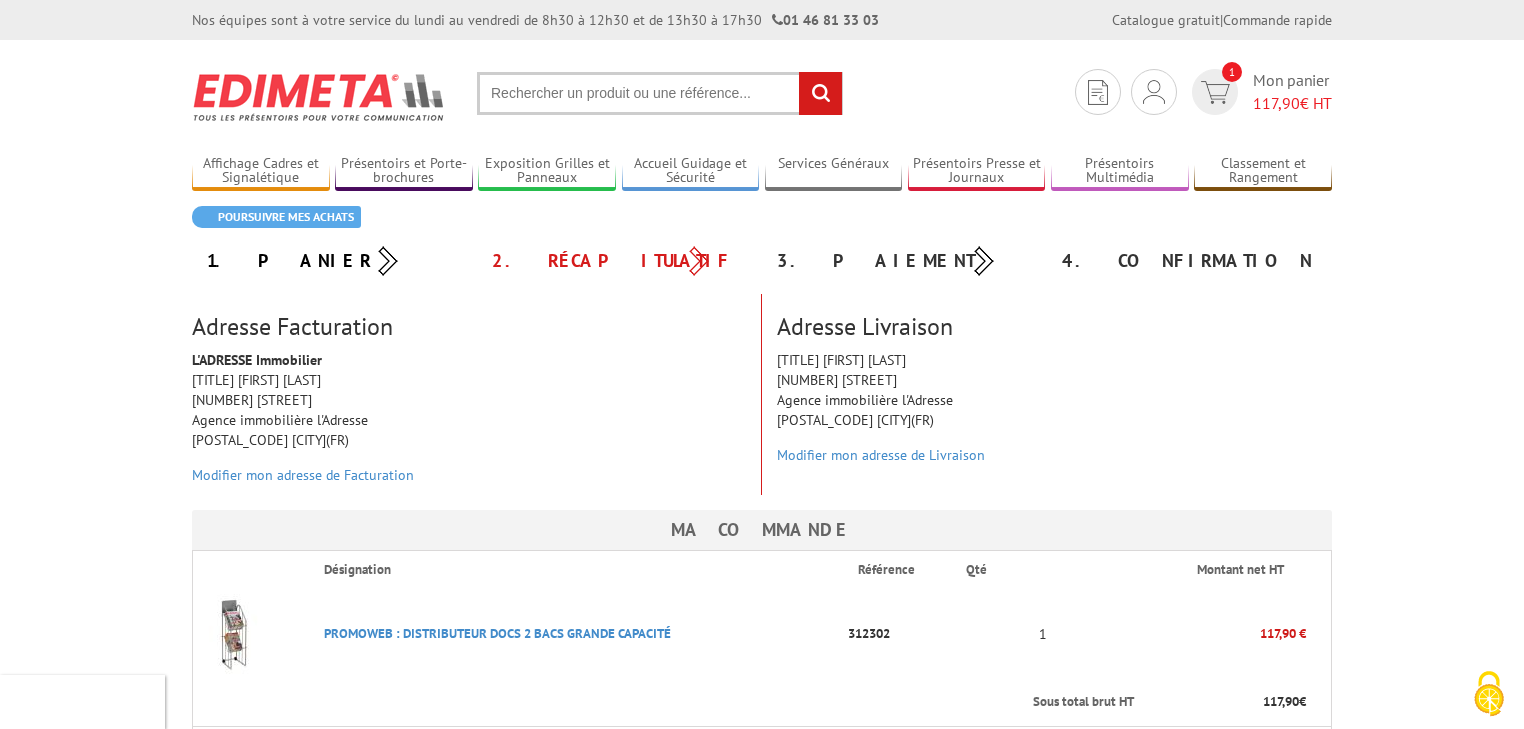 scroll, scrollTop: 0, scrollLeft: 0, axis: both 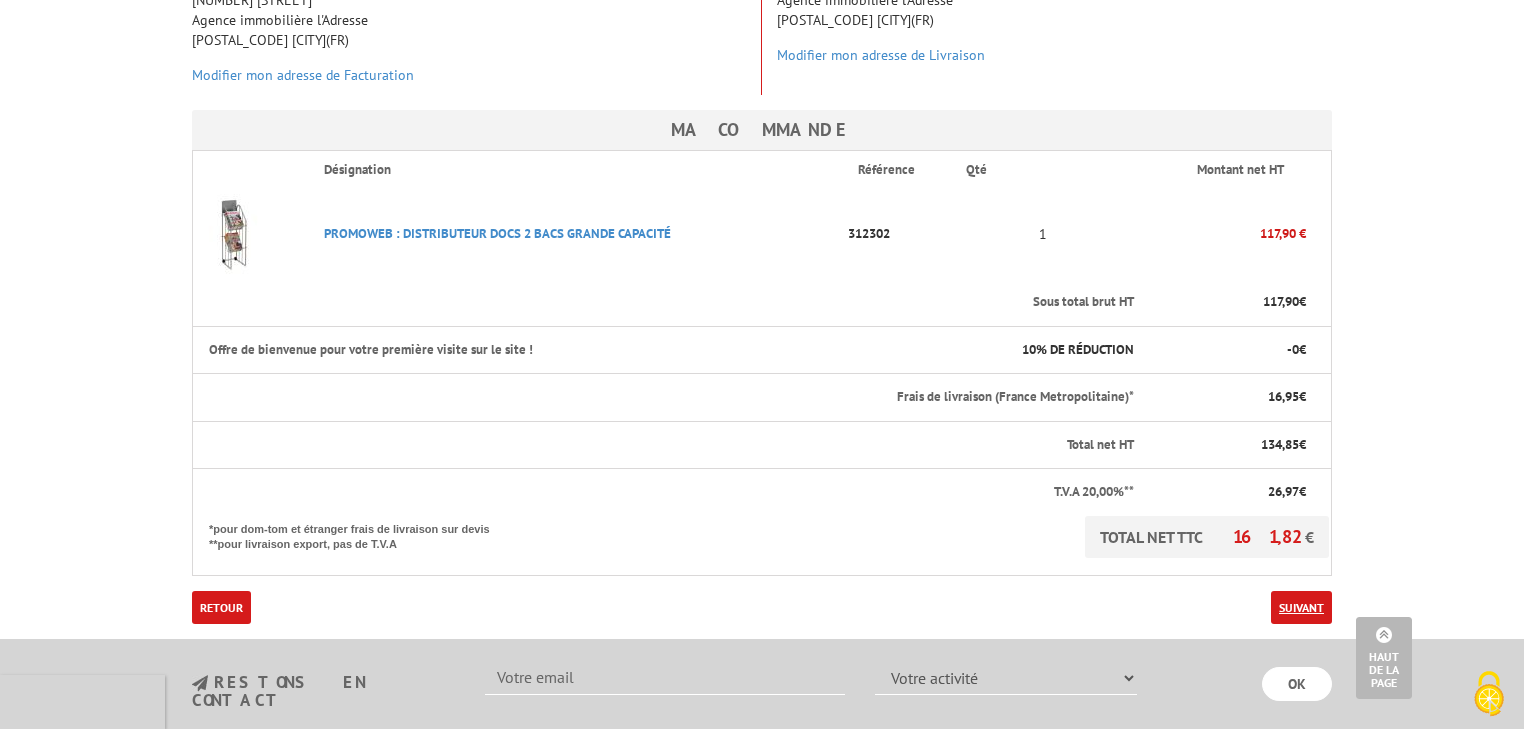 click on "Suivant" at bounding box center [1301, 607] 